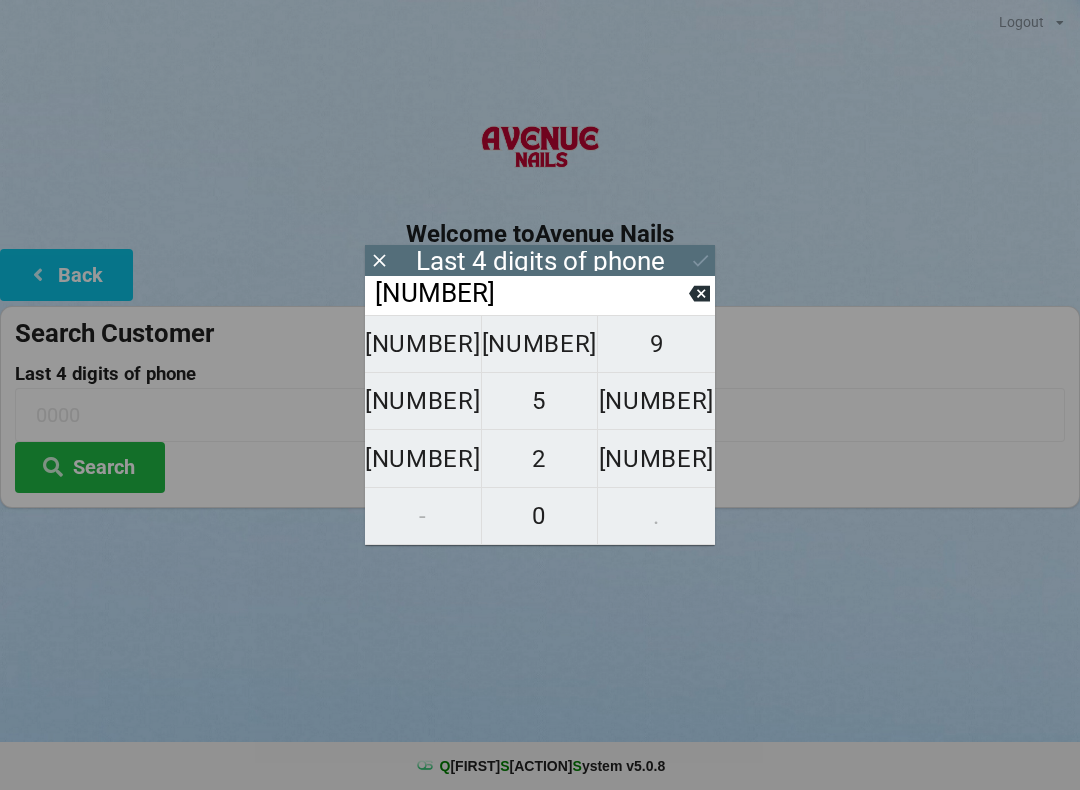 scroll, scrollTop: 2, scrollLeft: 2, axis: both 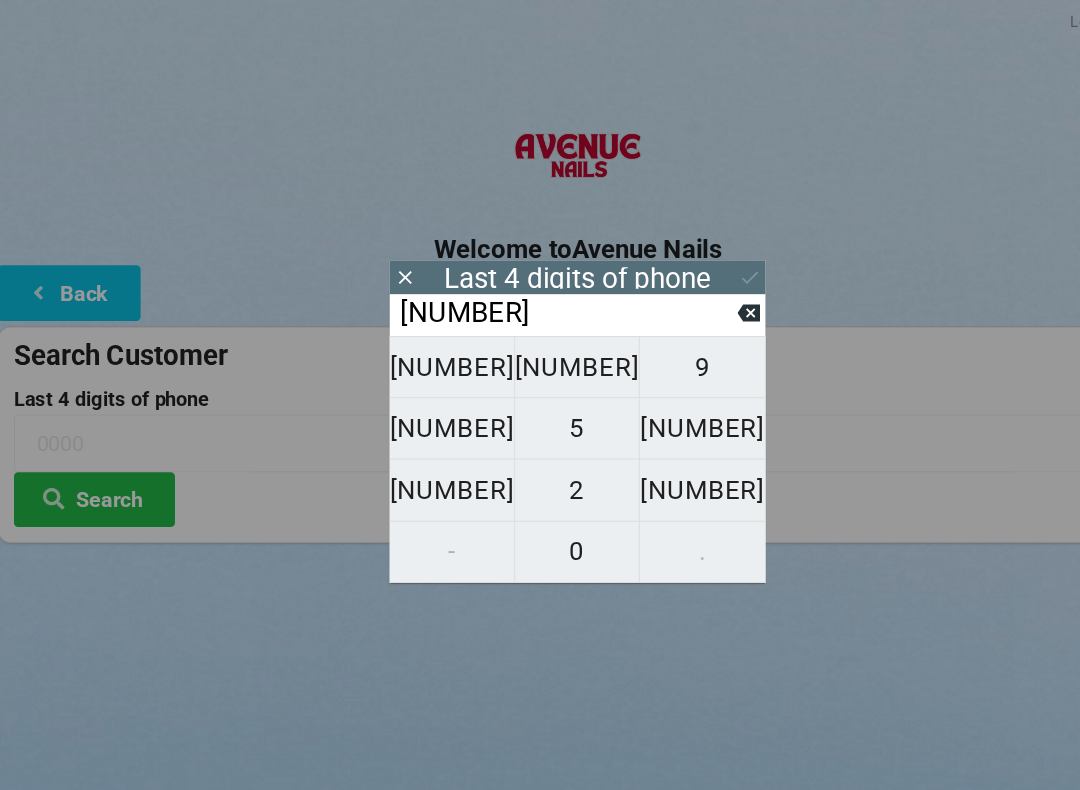 click on "[NUMBER]" at bounding box center [423, 344] 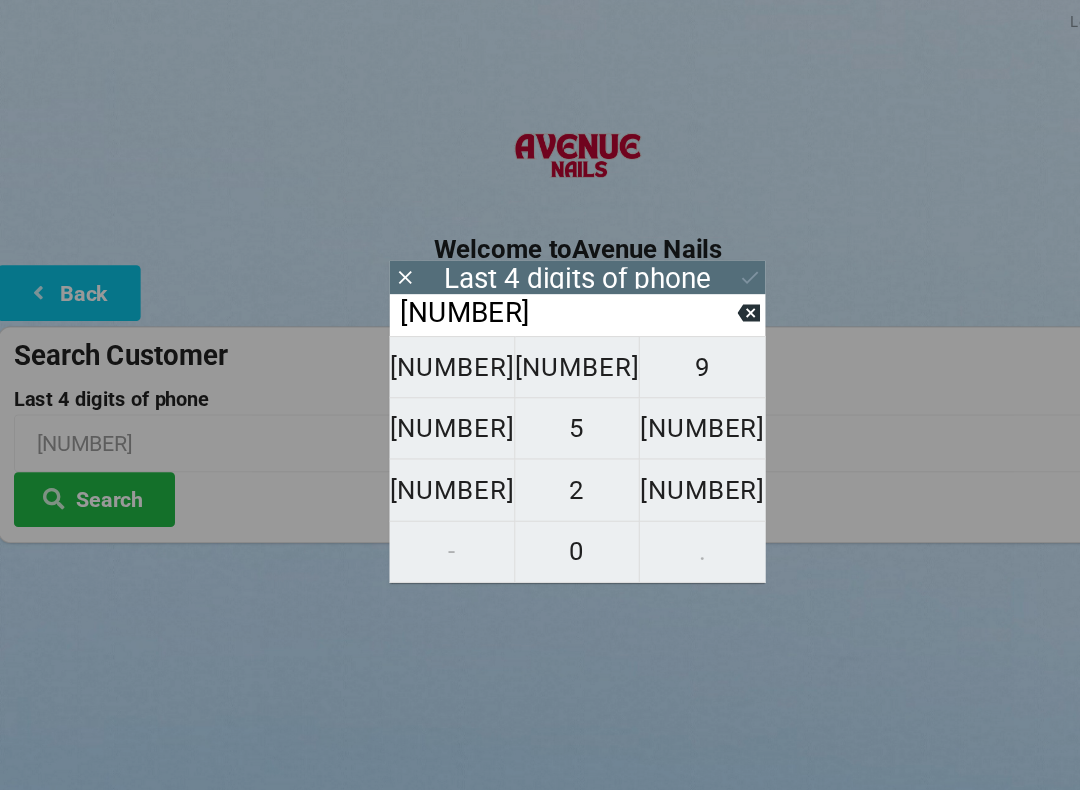 click on "[NUMBER]" at bounding box center [423, 344] 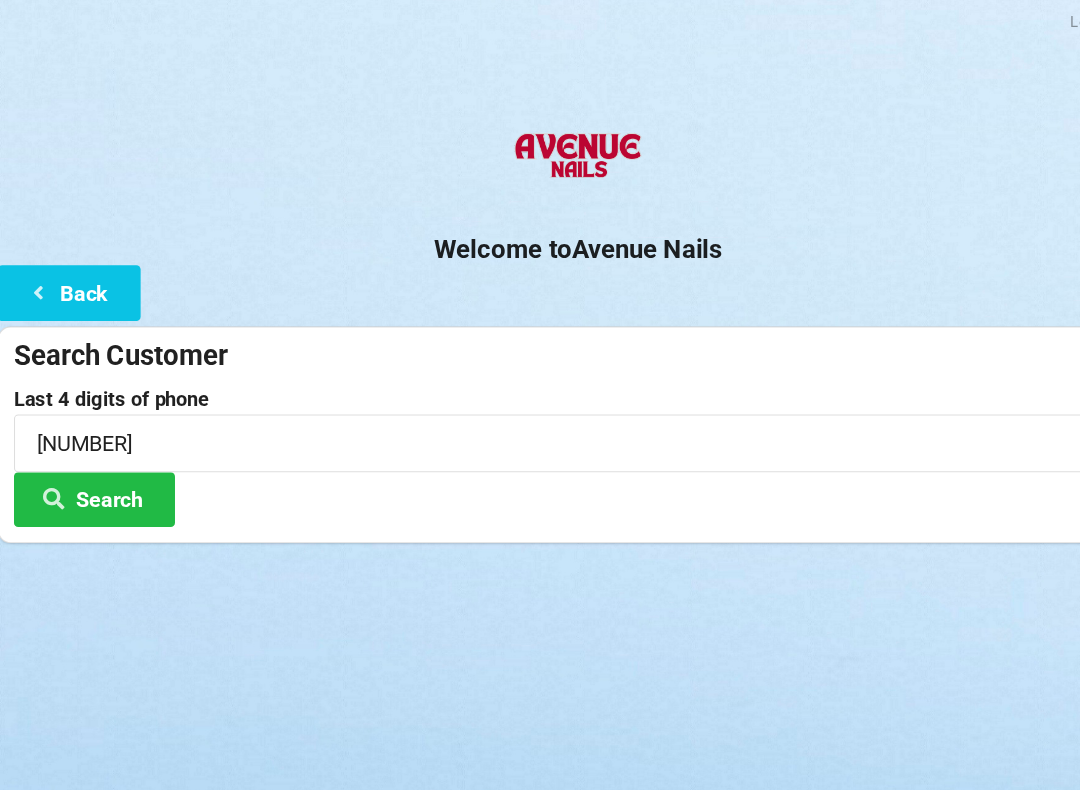 click on "Search" at bounding box center [90, 467] 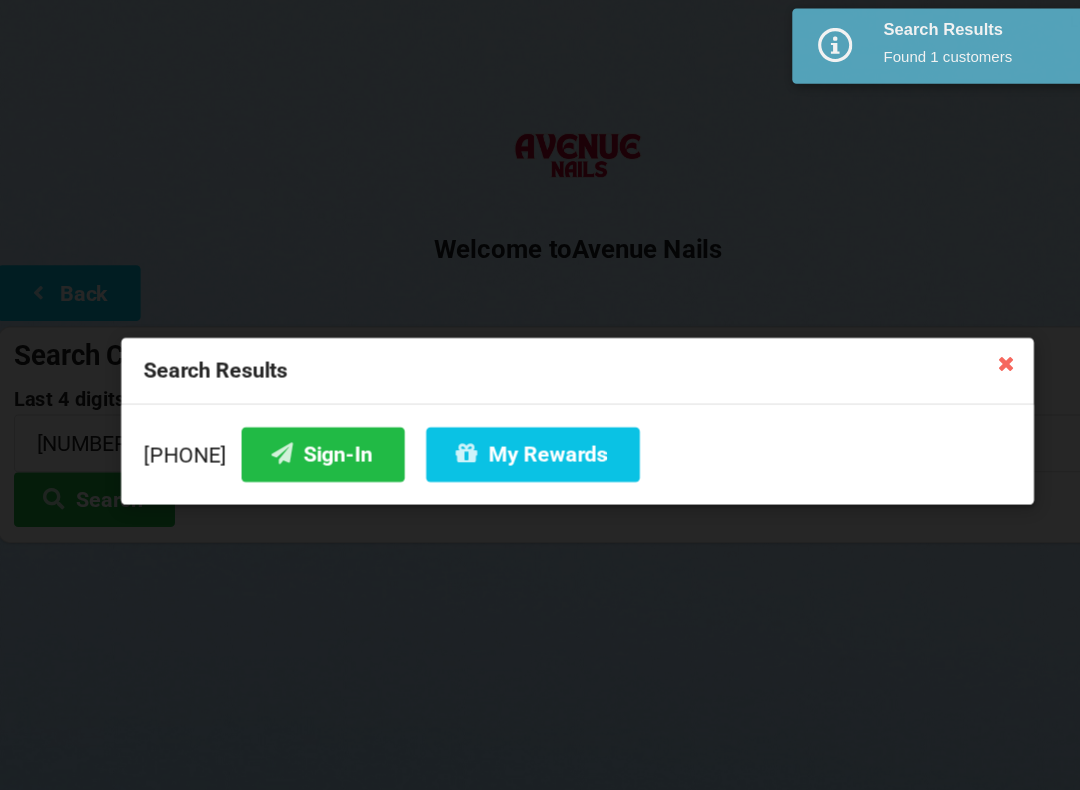 click on "Sign-In" at bounding box center [303, 425] 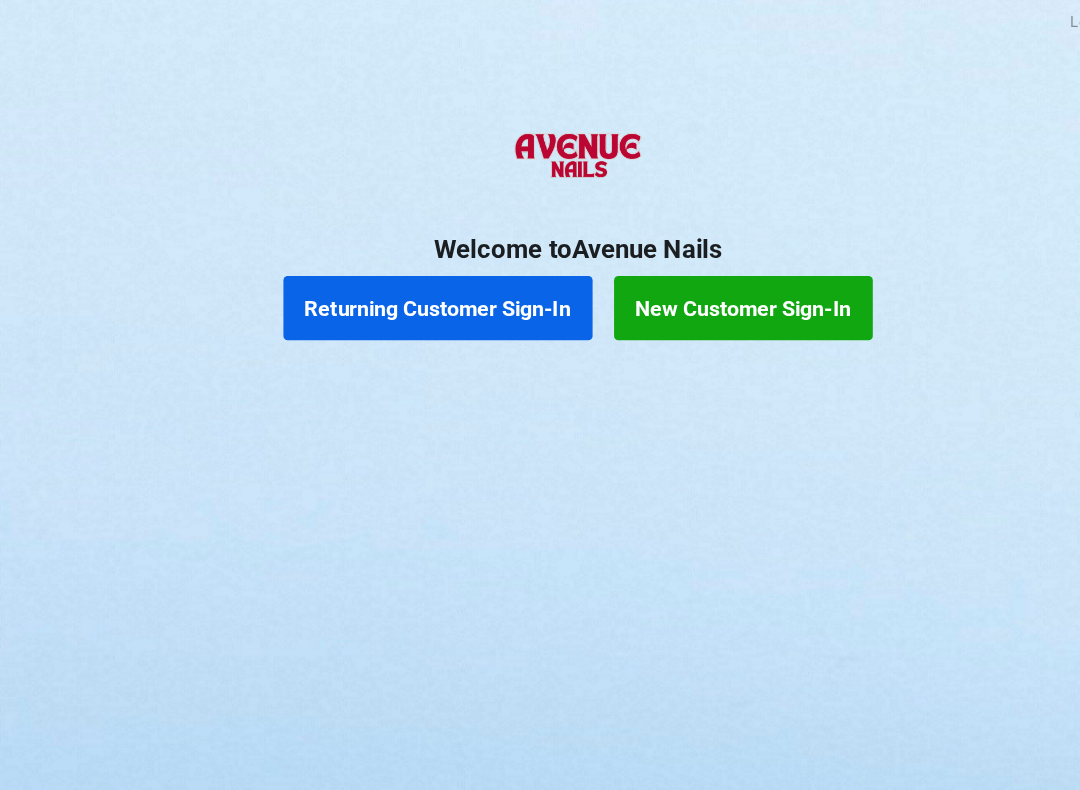 click on "Returning Customer Sign-In" at bounding box center (410, 289) 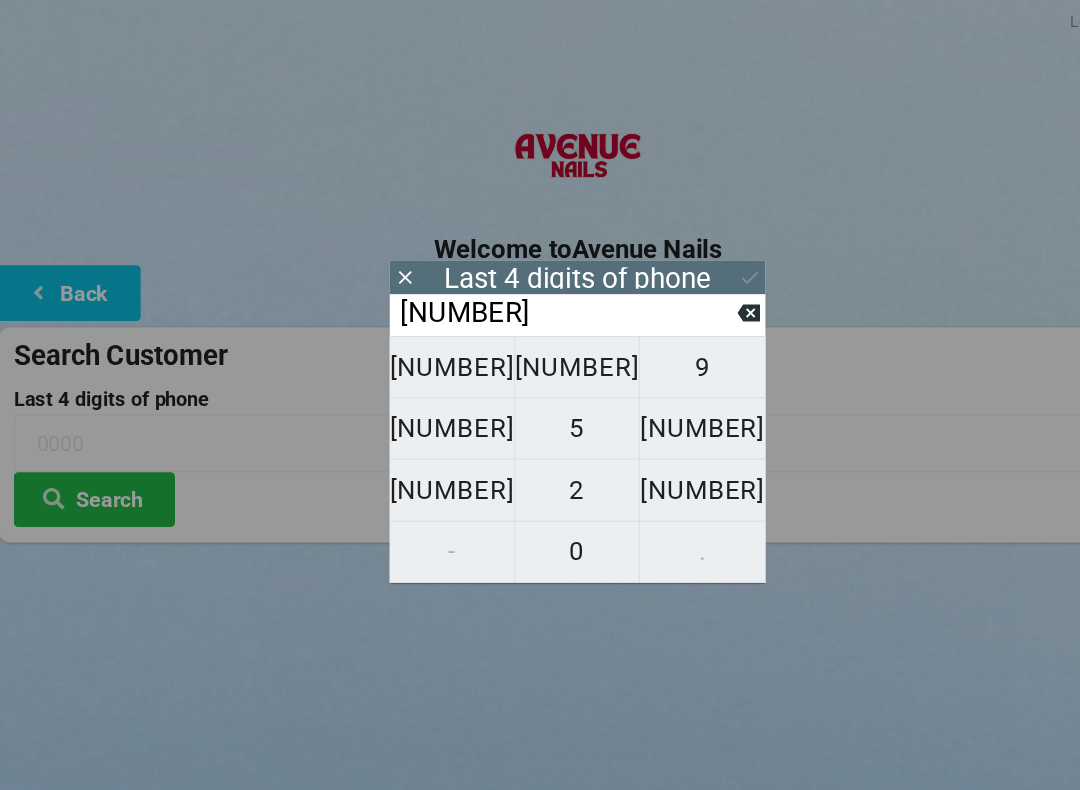 click on "0" at bounding box center (423, 344) 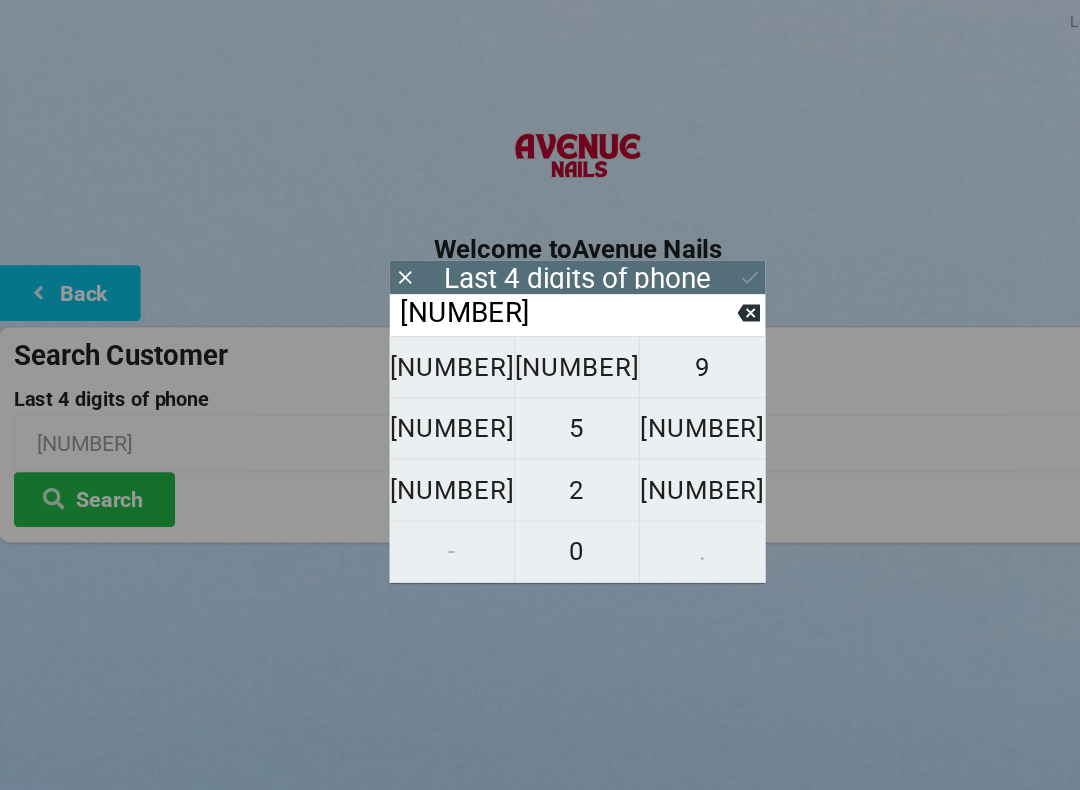 click on "9" at bounding box center (656, 344) 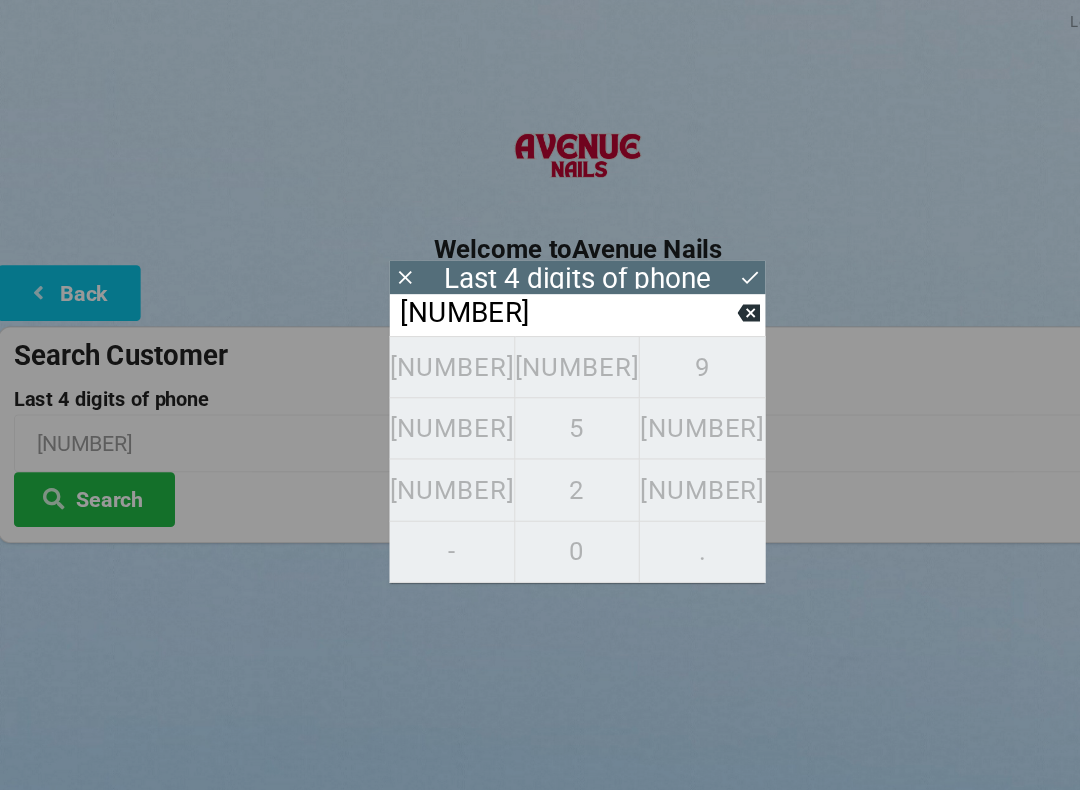 click on "[NUMBER]" at bounding box center (531, 294) 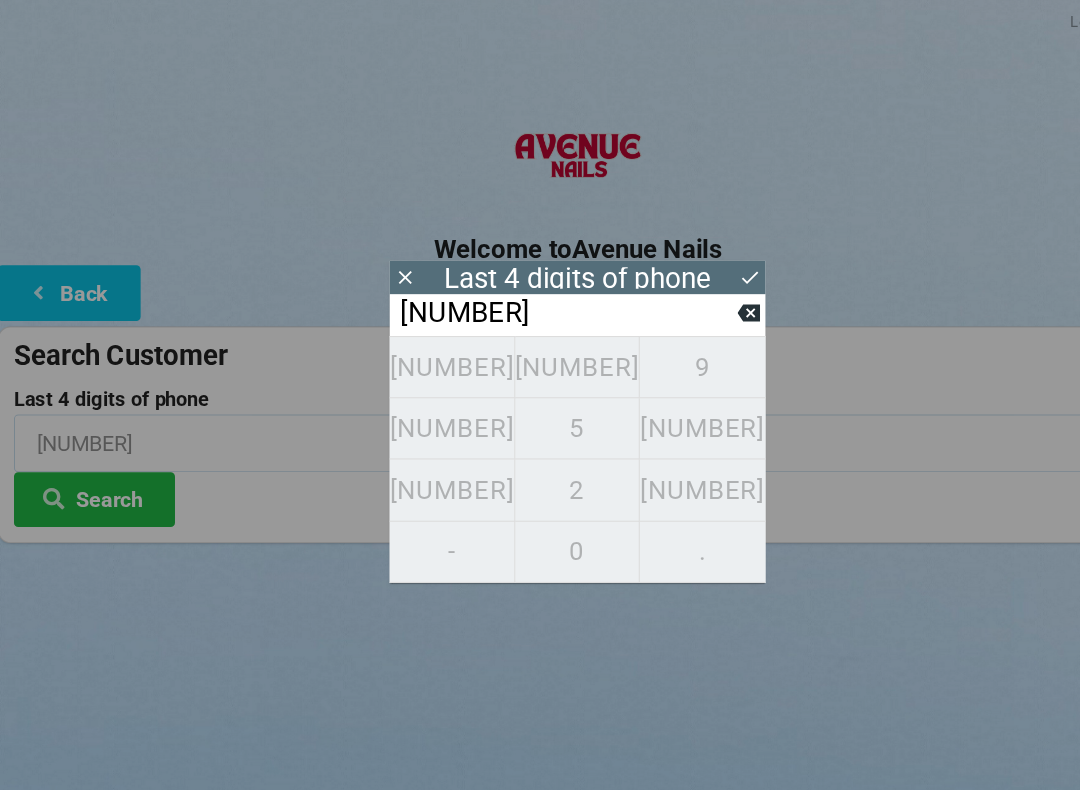 click on "[NUMBER]" at bounding box center (540, 414) 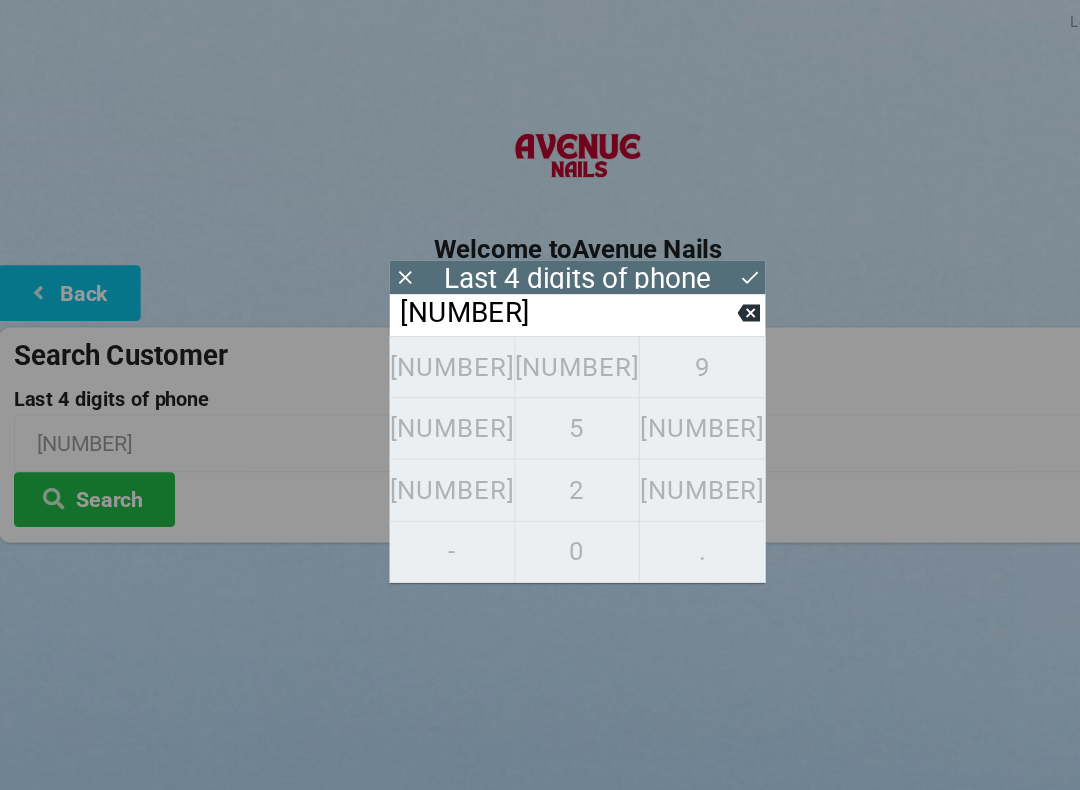 click on "Search" at bounding box center (90, 467) 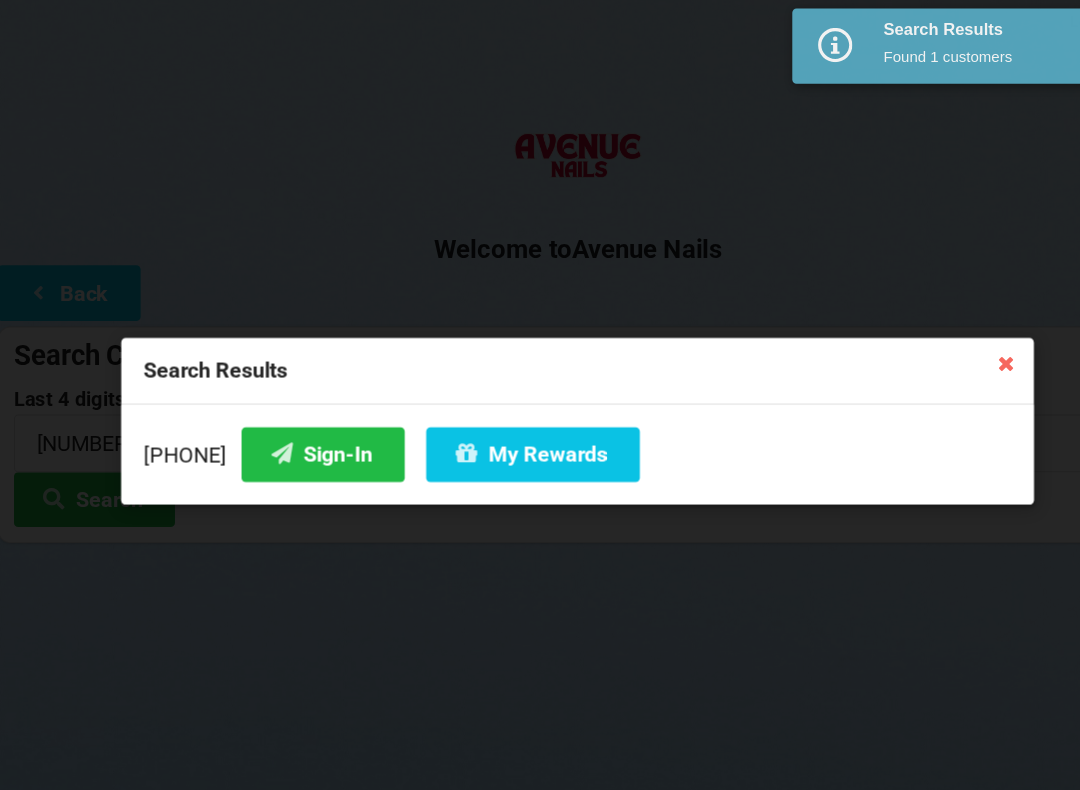 click on "Sign-In" at bounding box center [303, 425] 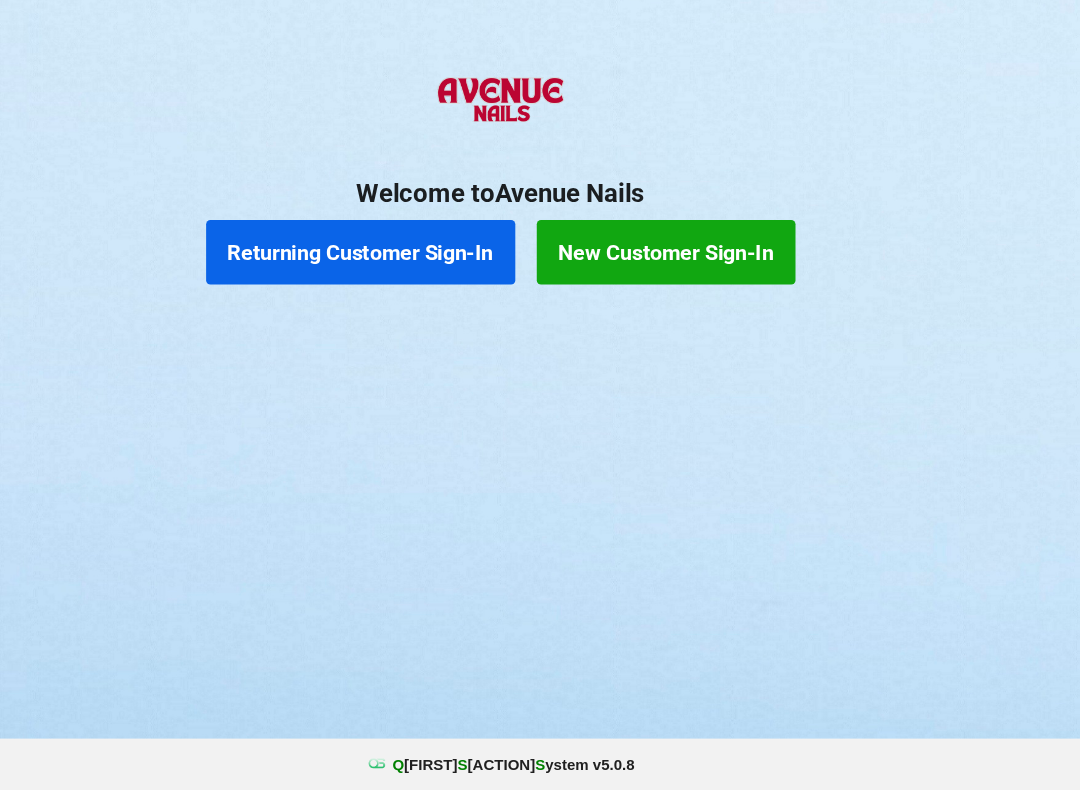click on "Returning Customer Sign-In" at bounding box center [410, 289] 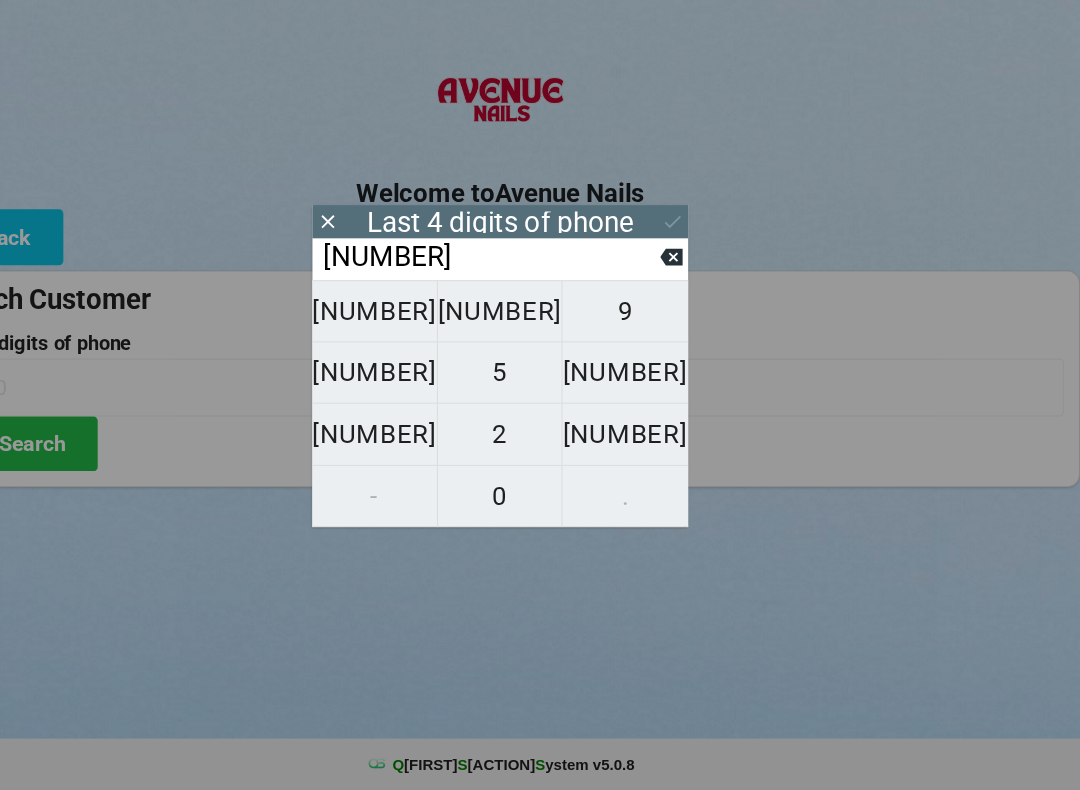 click on "[NUMBER]" at bounding box center [423, 344] 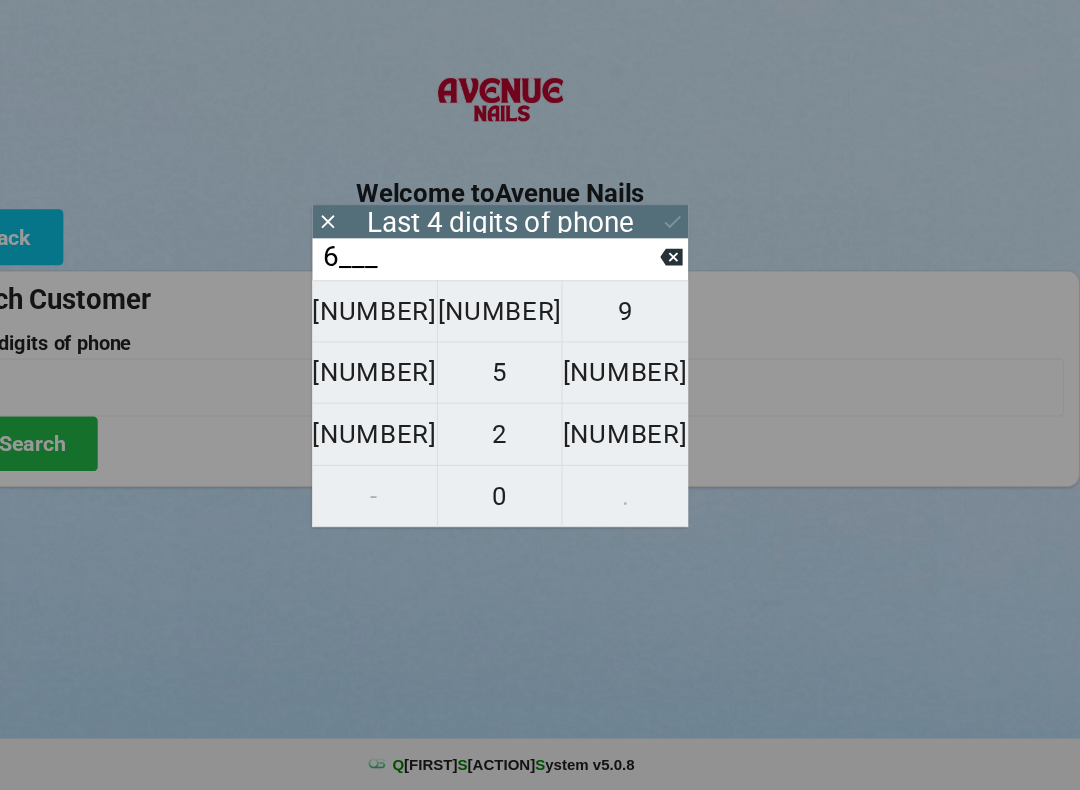 click on "[NUMBER]" at bounding box center [423, 344] 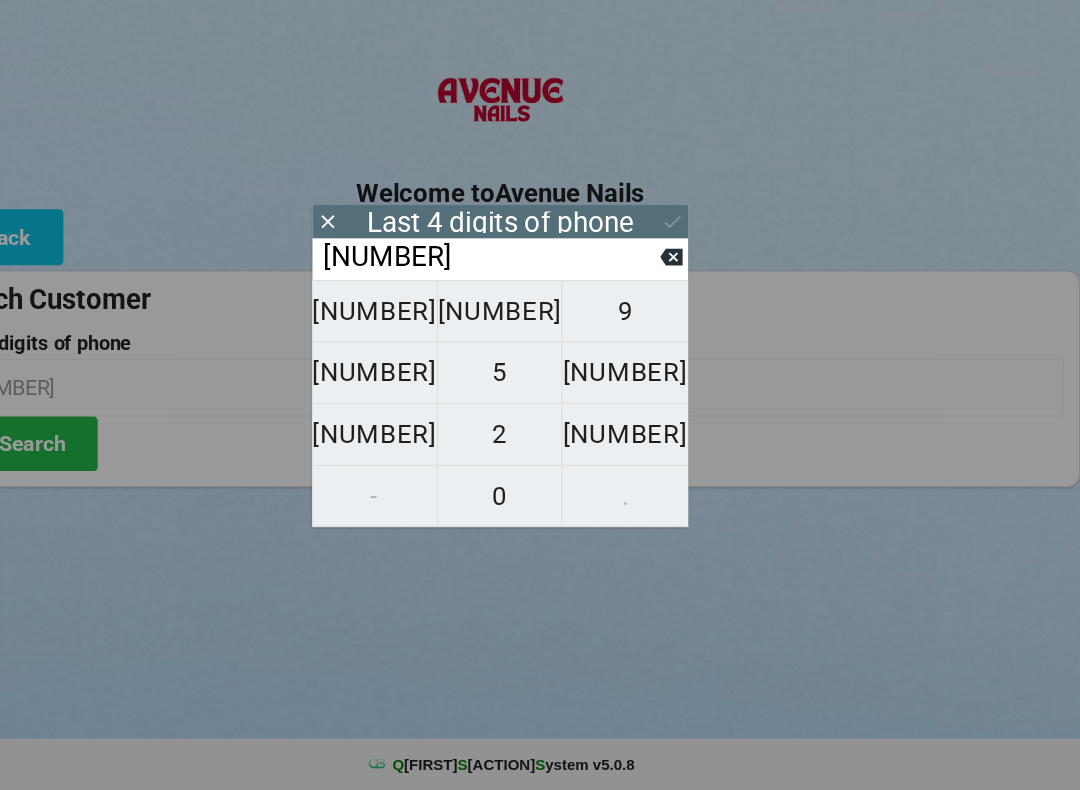 click on "[NUMBER]" at bounding box center [423, 344] 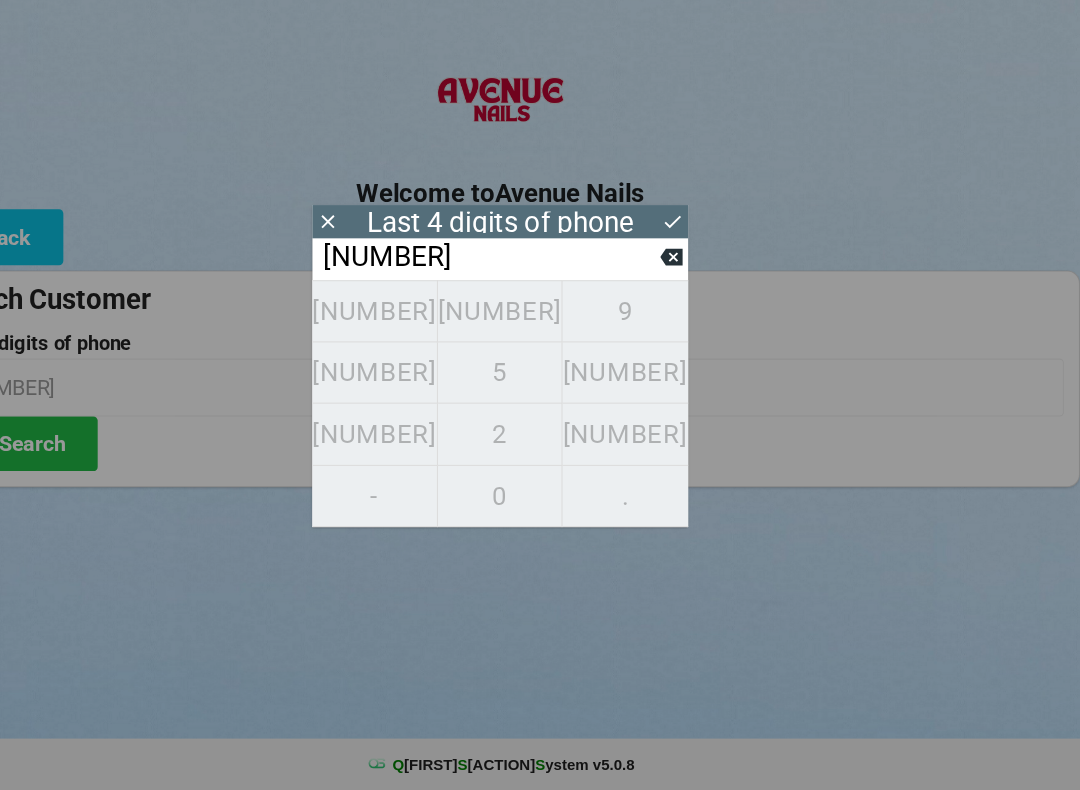 click on "[NUMBER]" at bounding box center (531, 294) 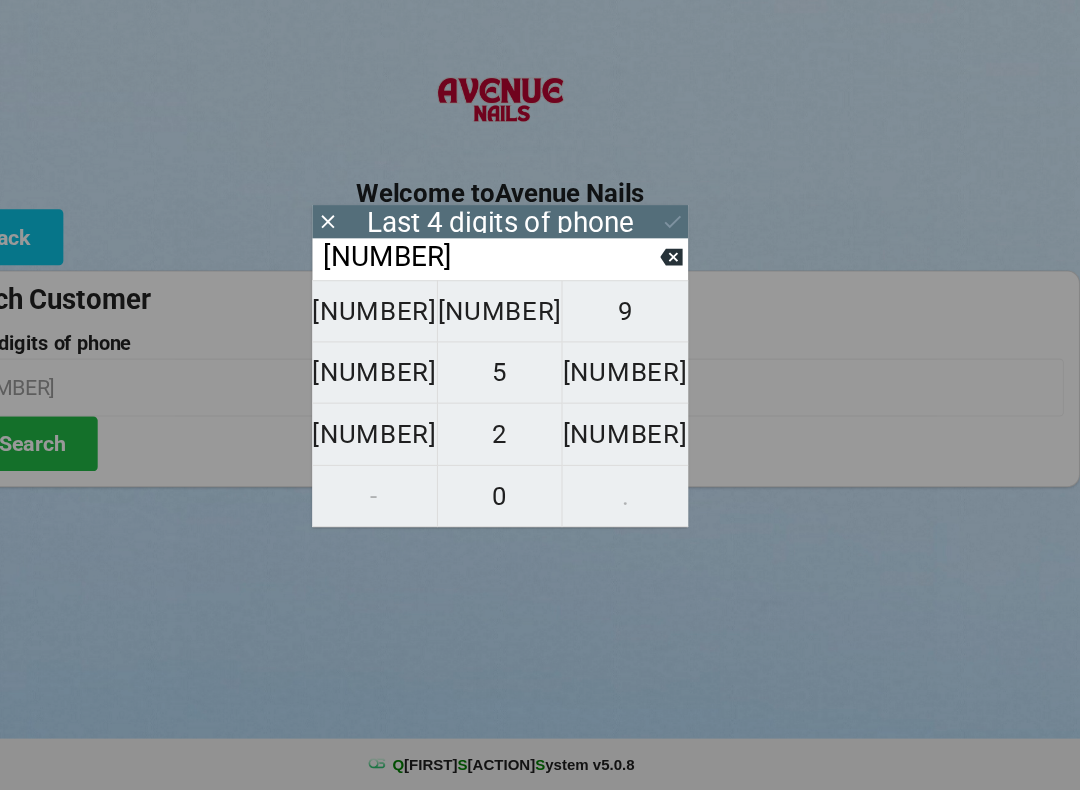 click at bounding box center [699, 294] 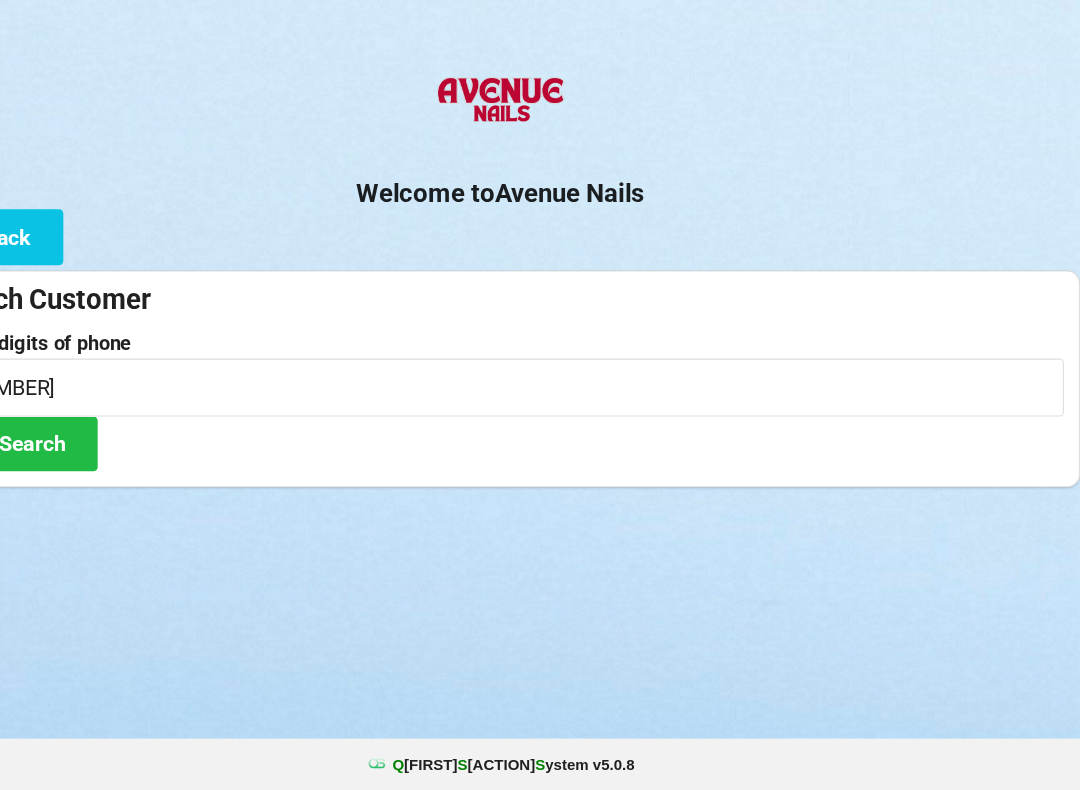 click on "Welcome to  Avenue Nails Back Search Customer Last 4 digits of phone [NUMBER] Search" at bounding box center [540, 308] 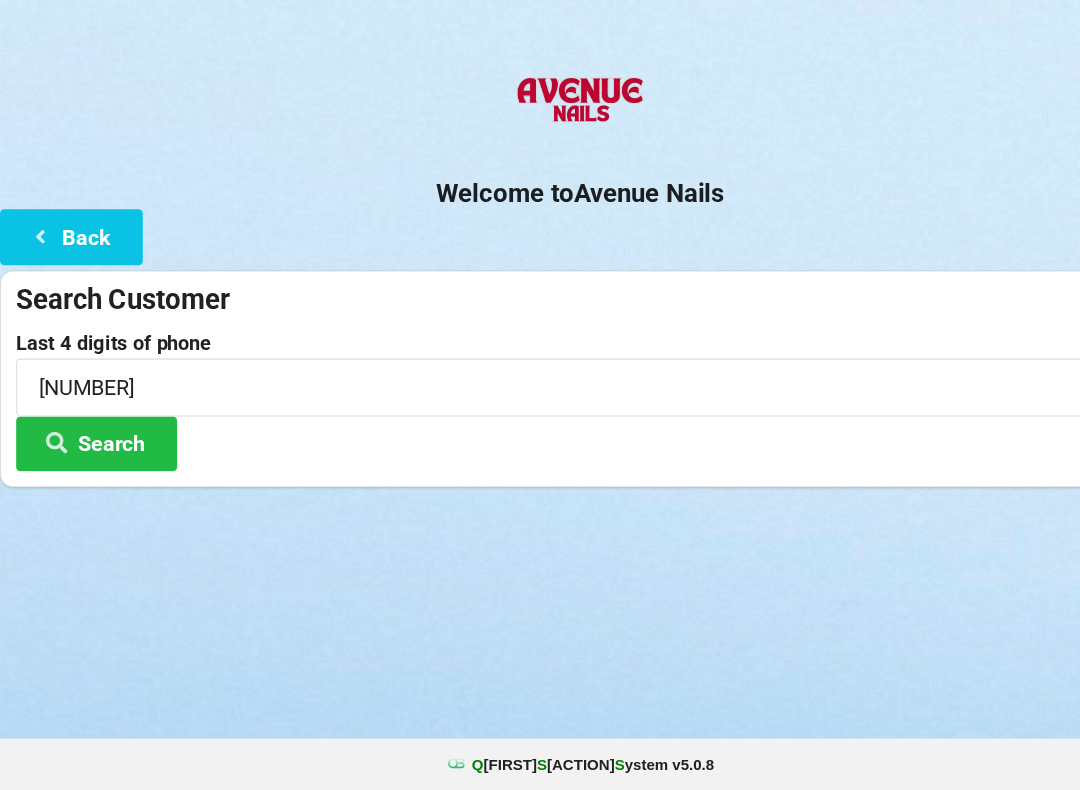 click on "Back" at bounding box center (66, 274) 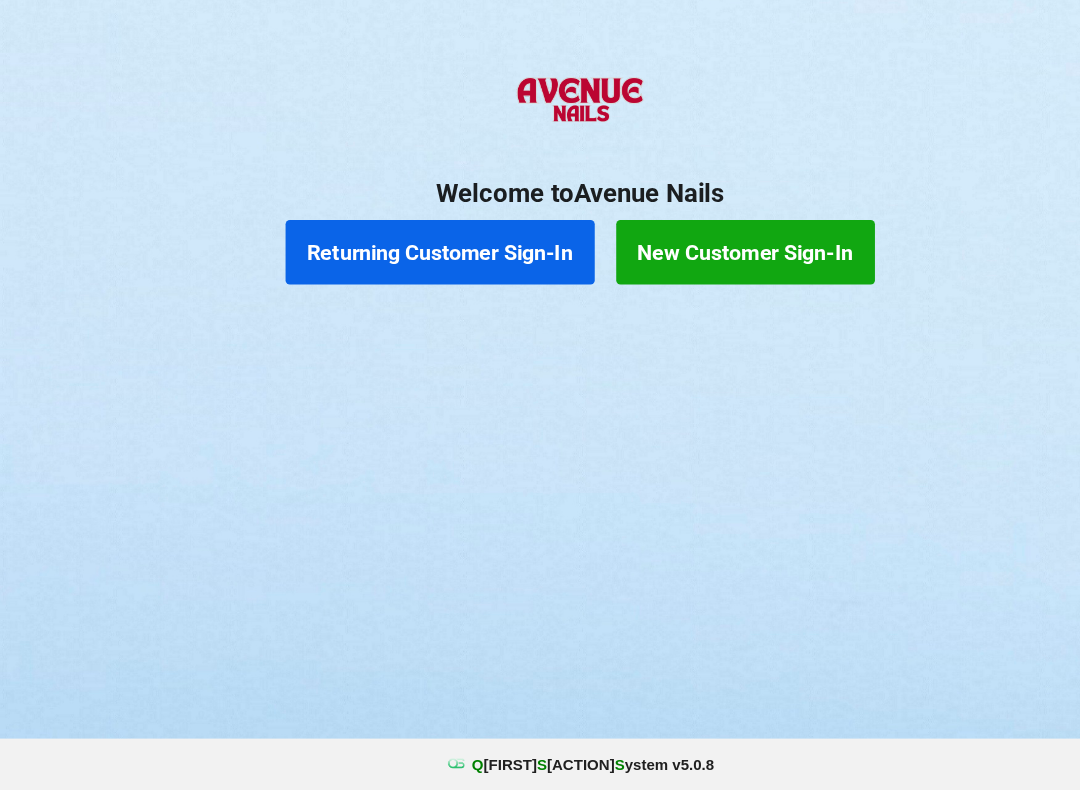 click on "Returning Customer Sign-In" at bounding box center (410, 289) 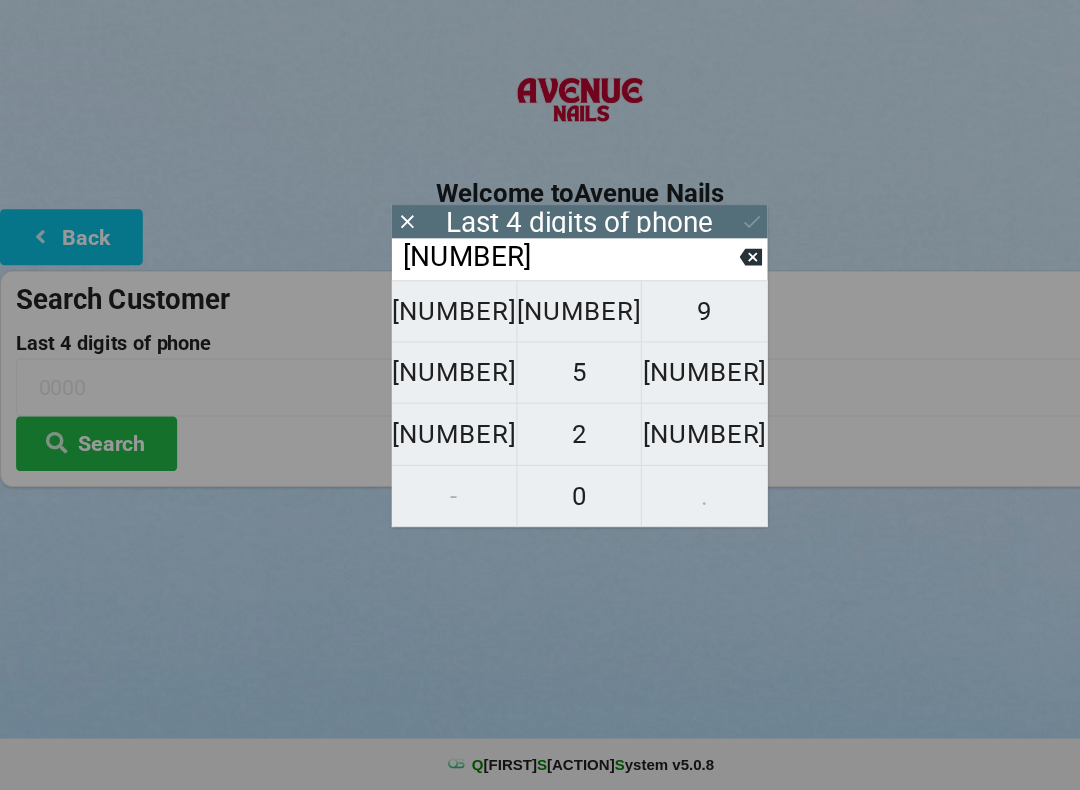 click on "[NUMBER]" at bounding box center [423, 344] 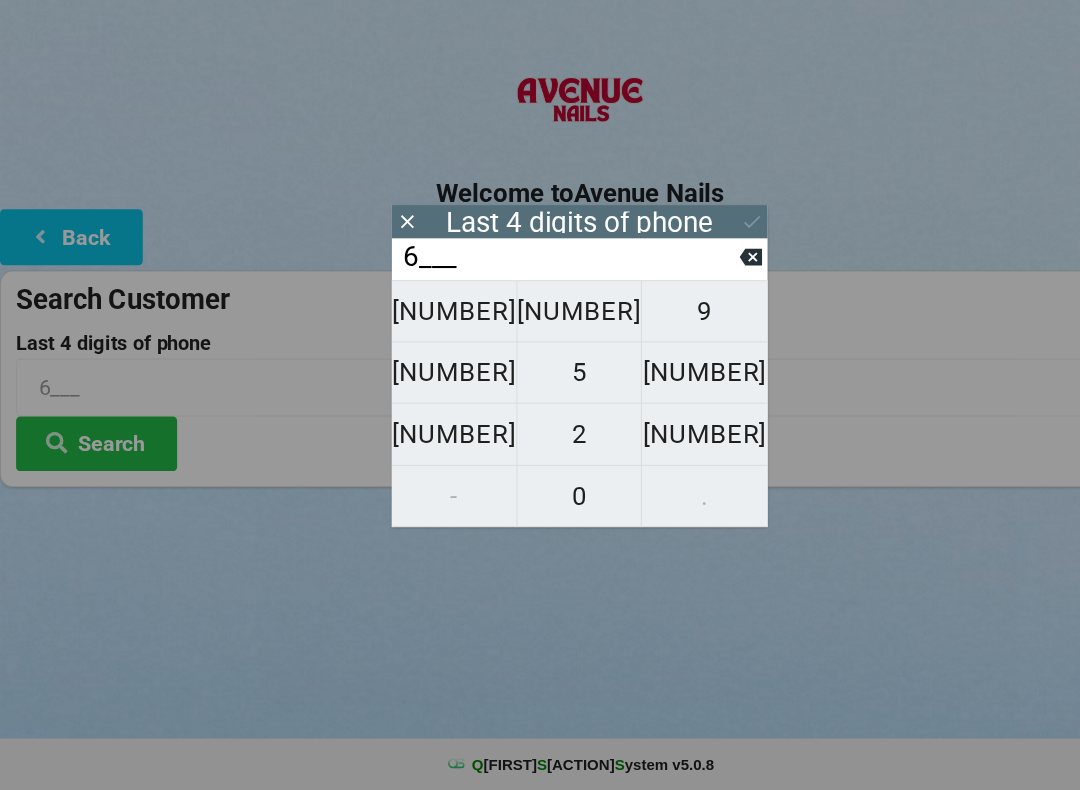 click on "9" at bounding box center (423, 344) 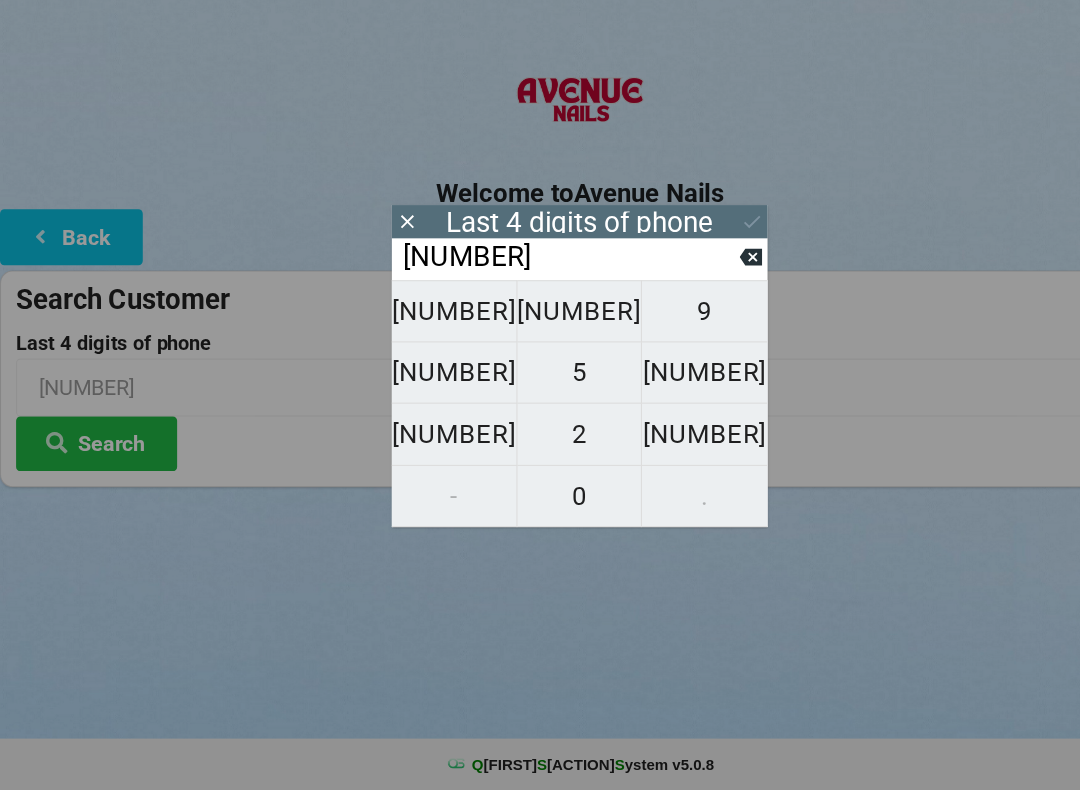 click on "[NUMBER]" at bounding box center (423, 344) 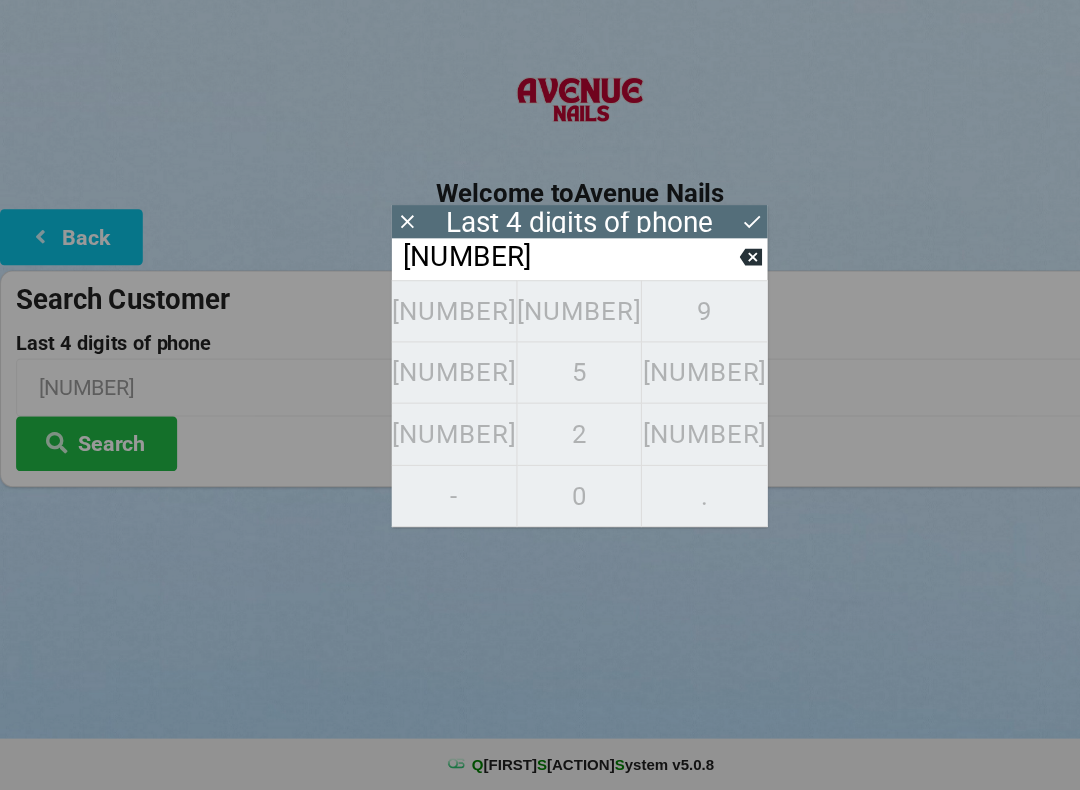 click on "Search" at bounding box center (90, 467) 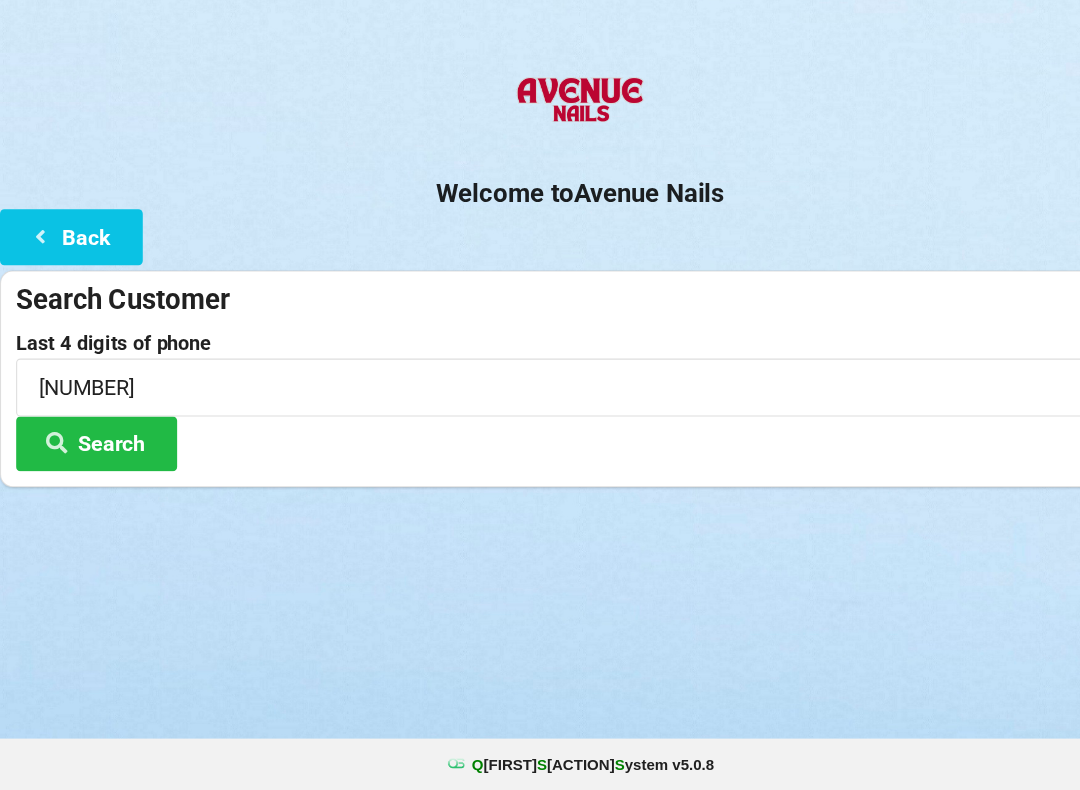 click on "Search" at bounding box center [90, 467] 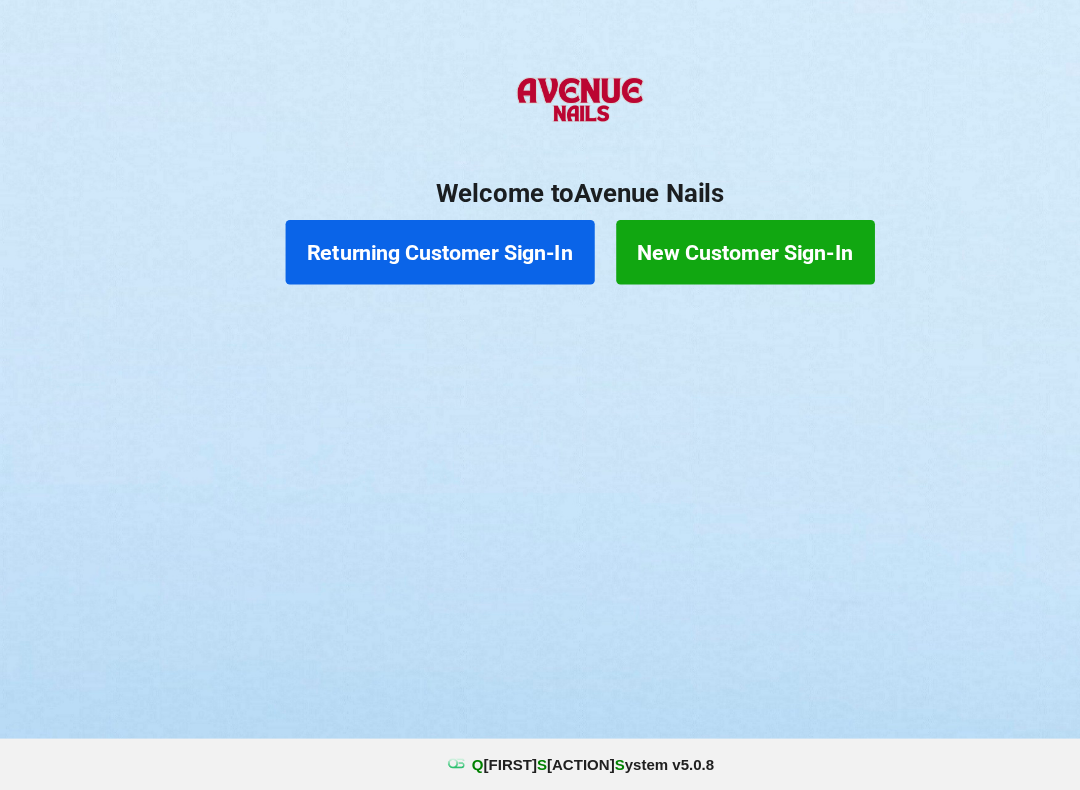 click on "New Customer Sign-In" at bounding box center (694, 289) 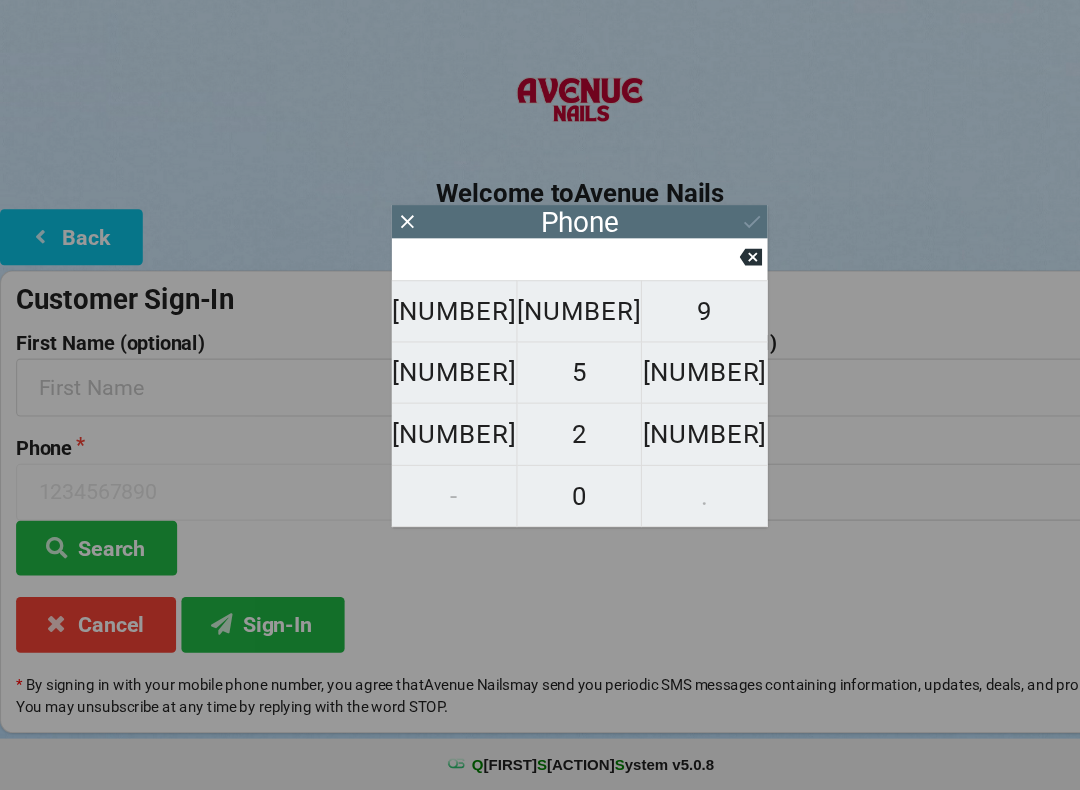 click on "[NUMBER]" at bounding box center (423, 344) 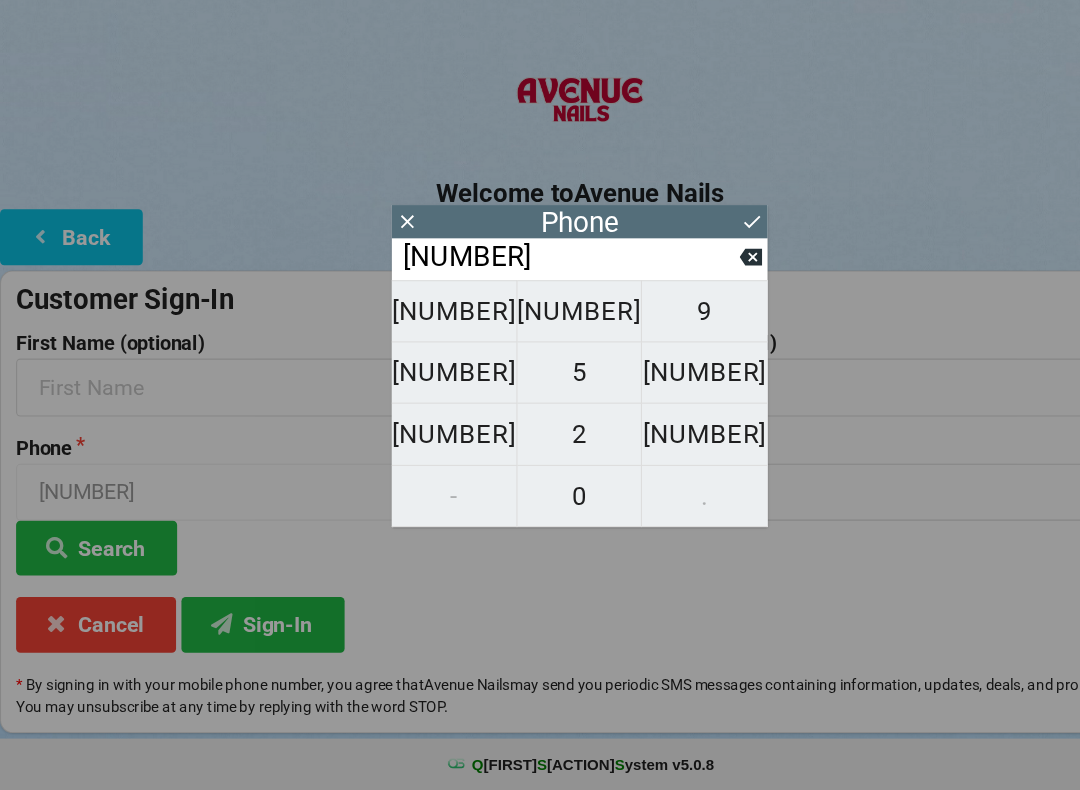 click on "0" at bounding box center [423, 344] 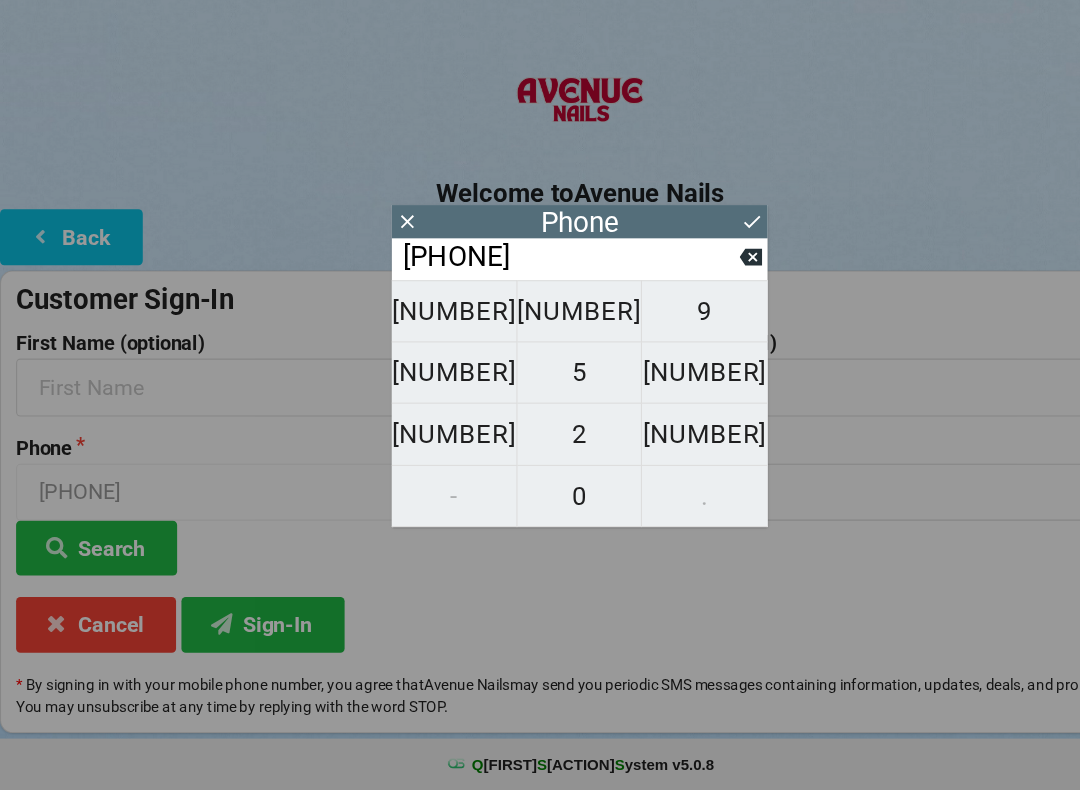click on "[NUMBER]" at bounding box center (423, 344) 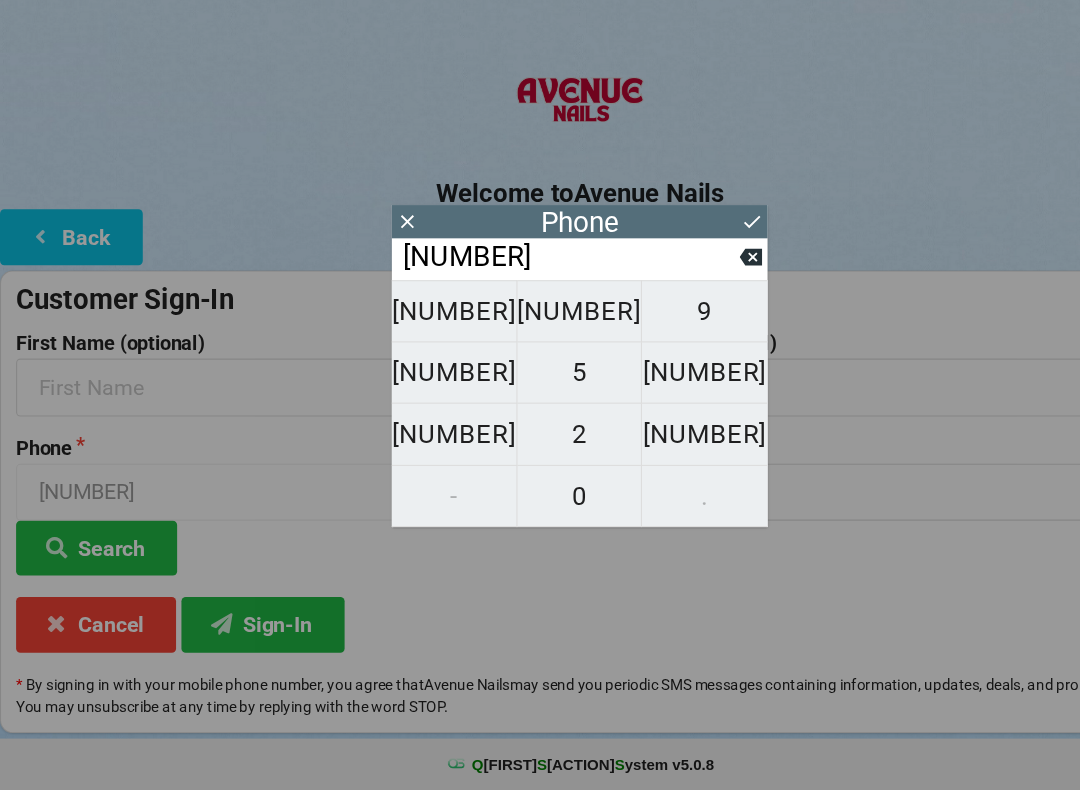 click on "[NUMBER]" at bounding box center [423, 344] 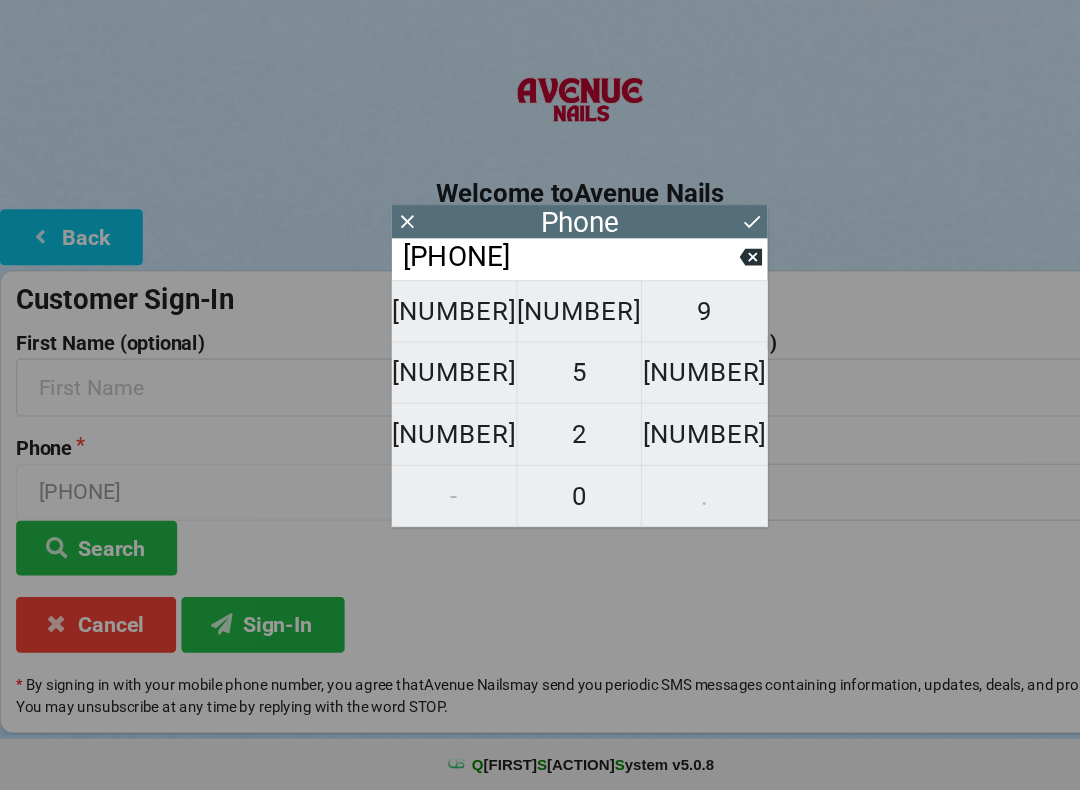 click on "[NUMBER]" at bounding box center (423, 344) 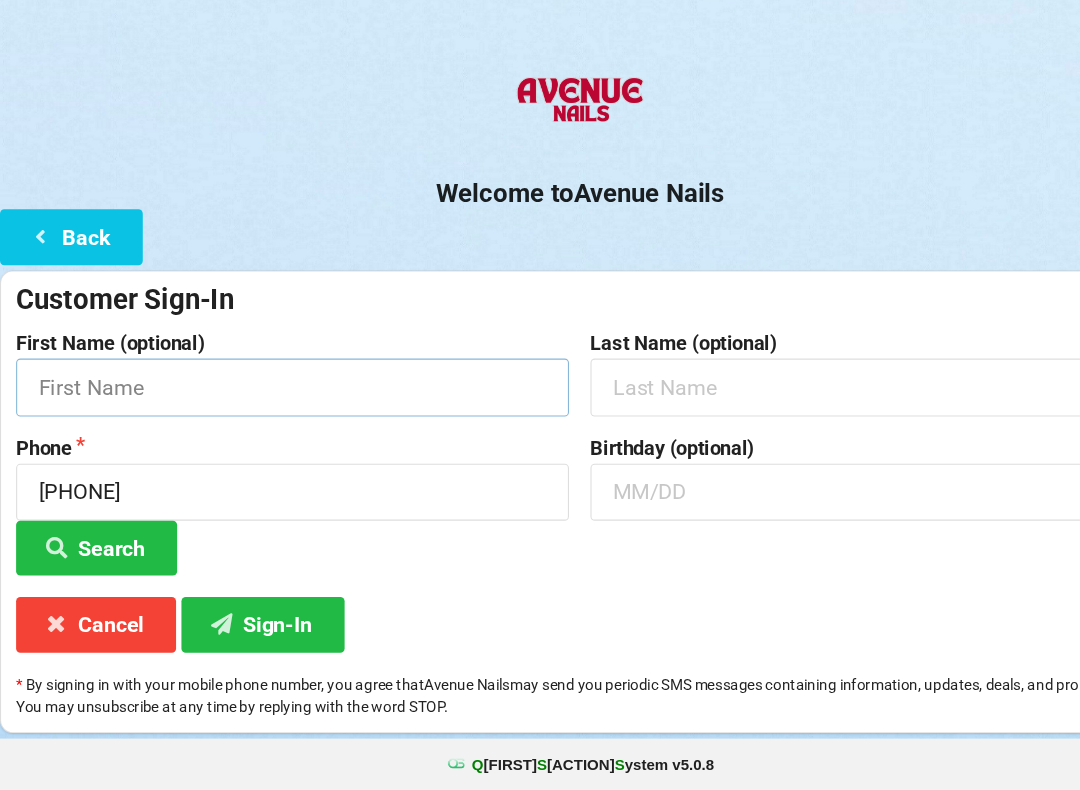 click at bounding box center [272, 414] 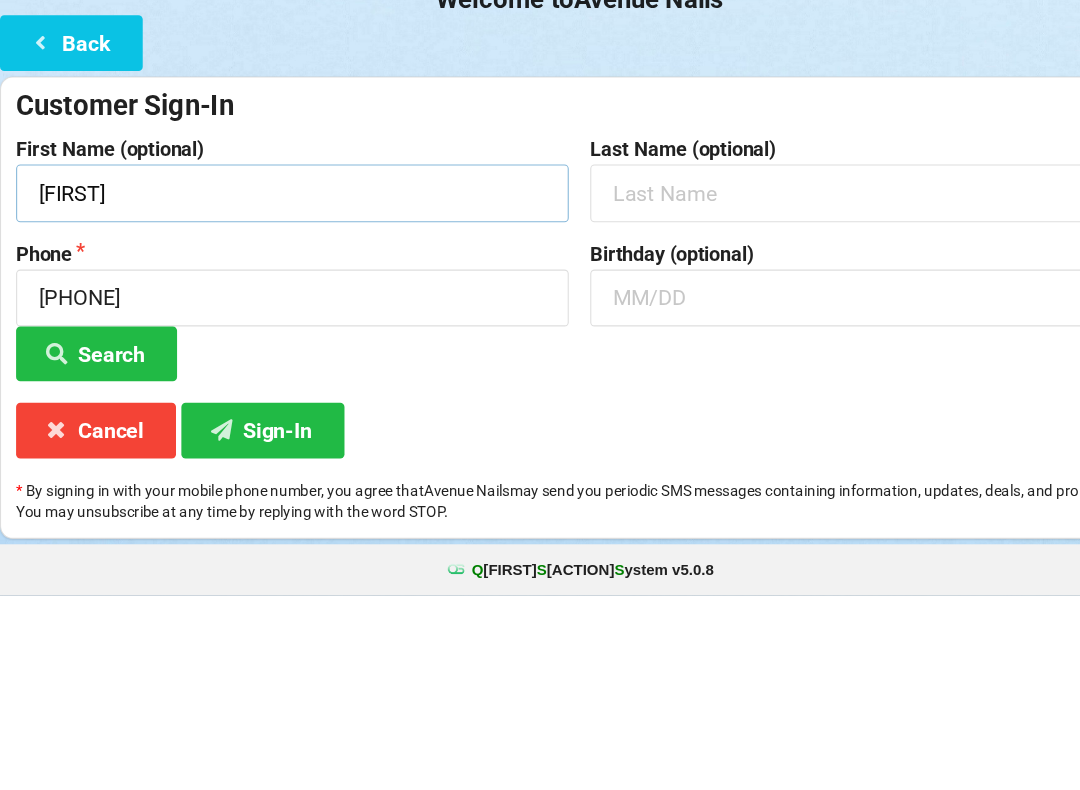 type on "[FIRST]" 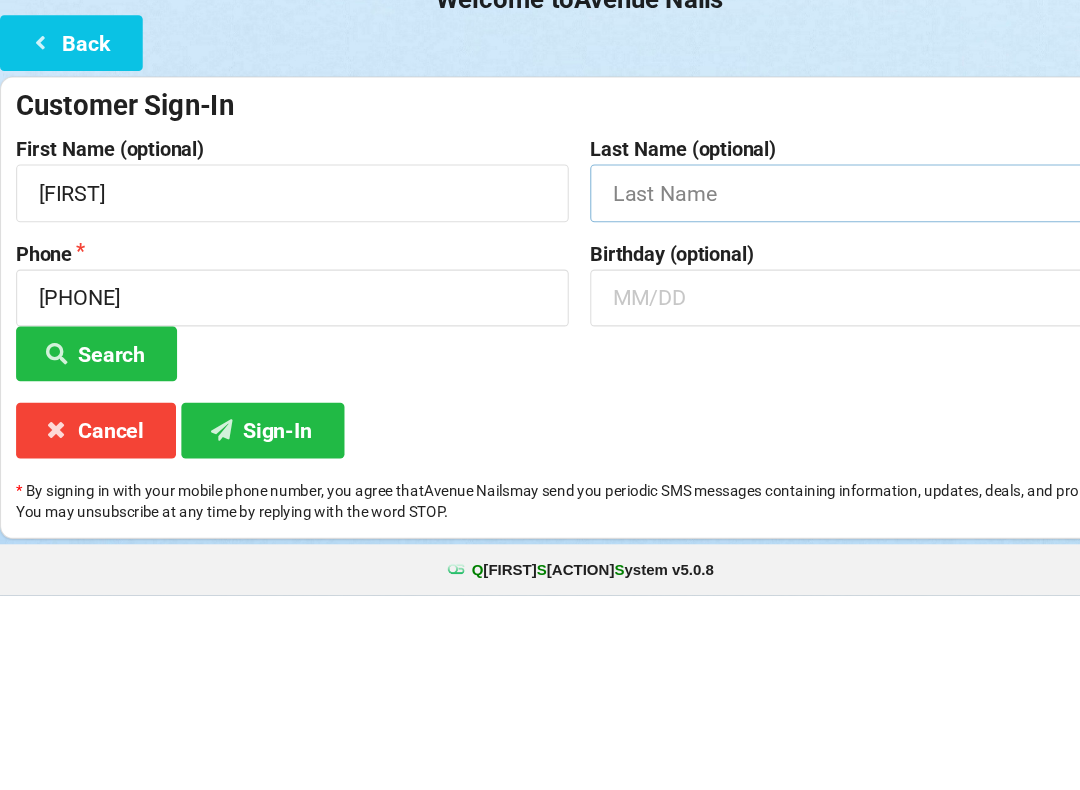 click at bounding box center (272, 414) 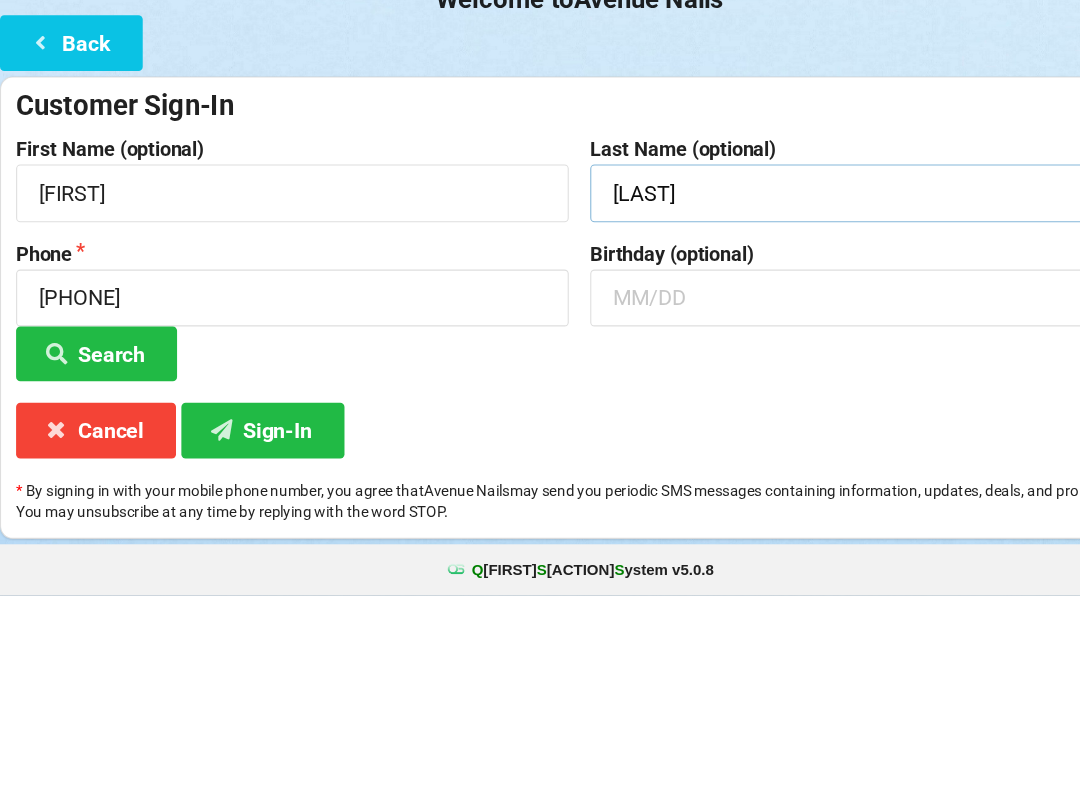 type on "[LAST]" 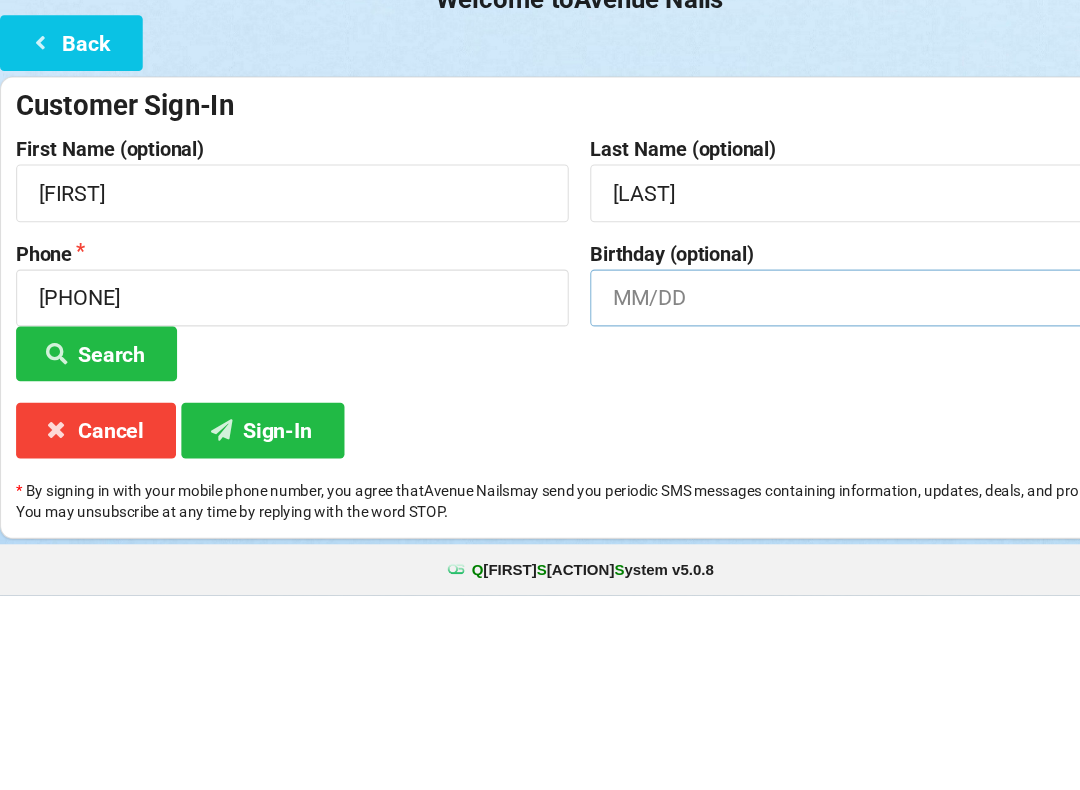 click at bounding box center [272, 414] 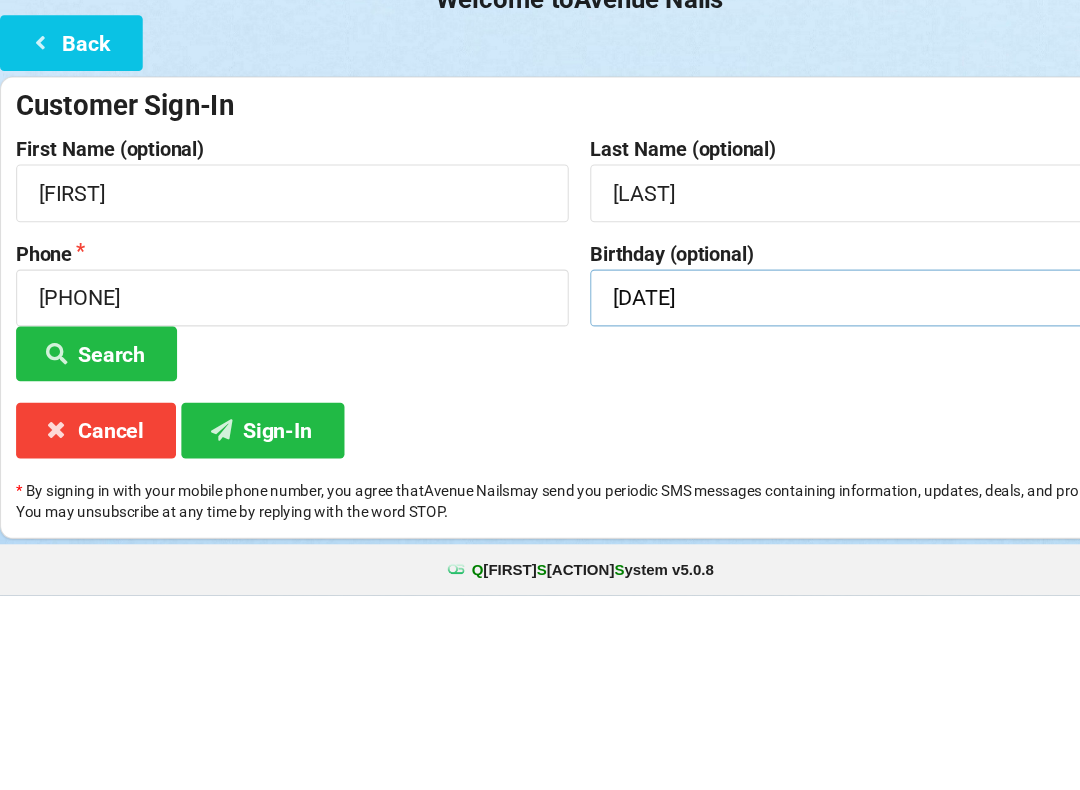type on "[DATE]" 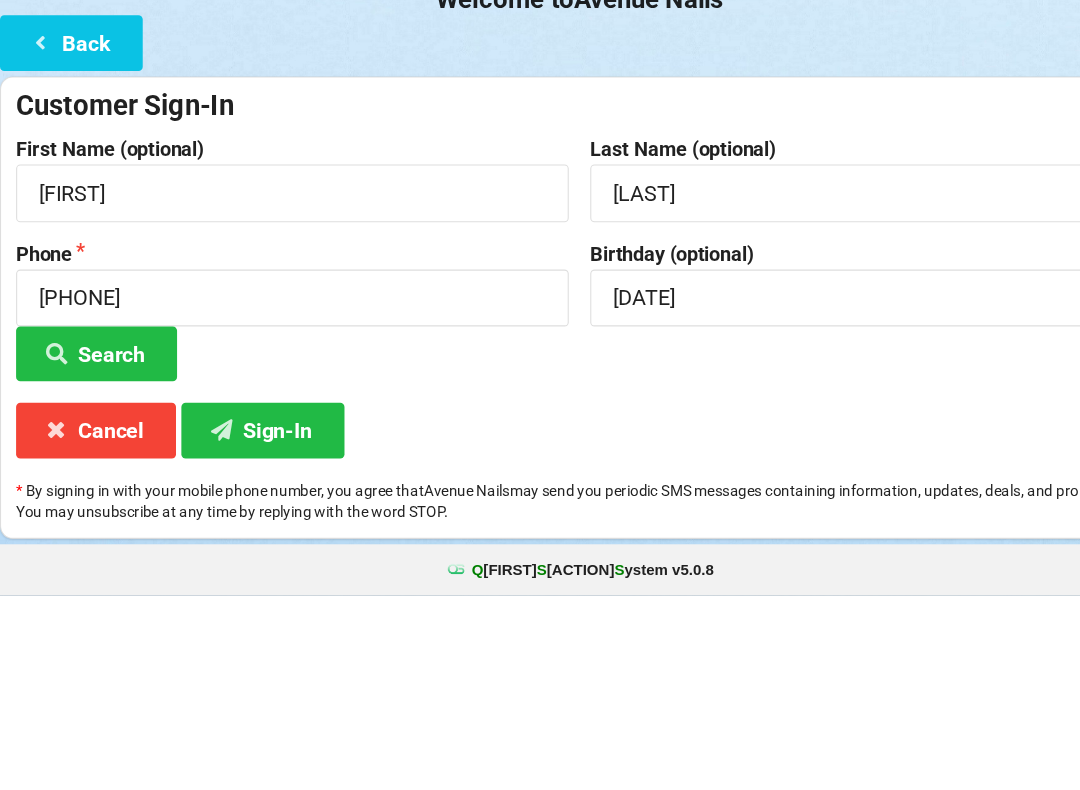 click on "Search" at bounding box center (90, 564) 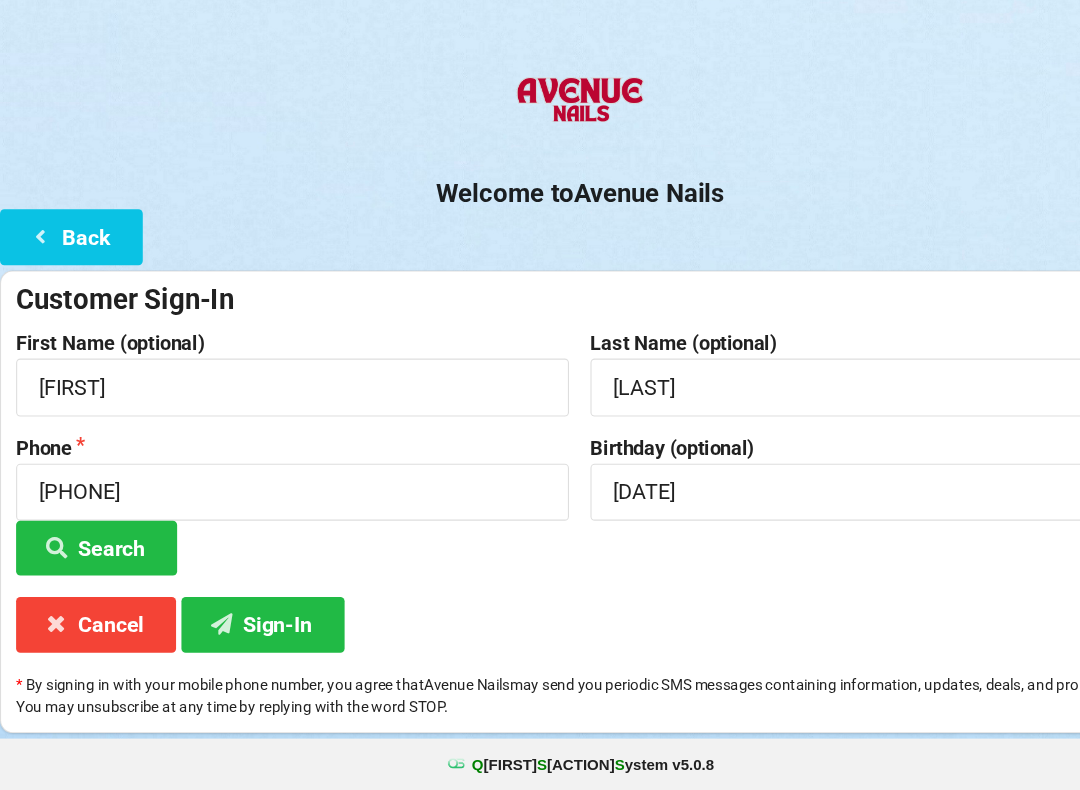 click on "Sign-In" at bounding box center (90, 564) 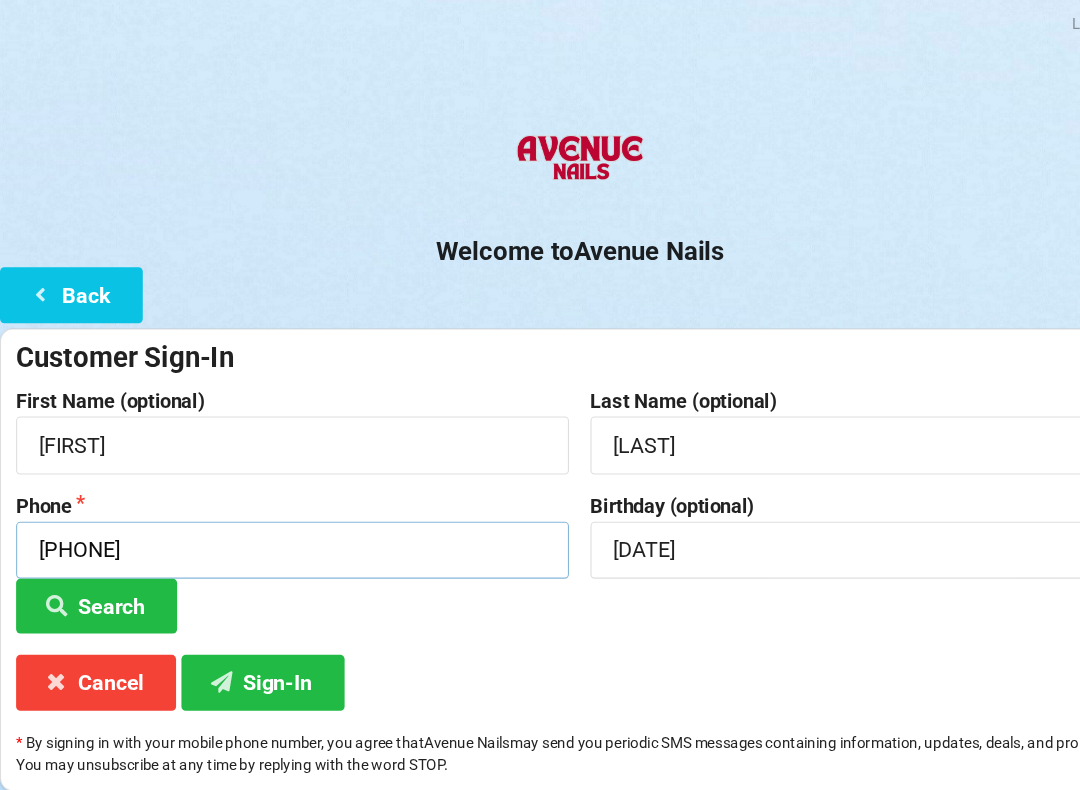 click on "[PHONE]" at bounding box center (272, 512) 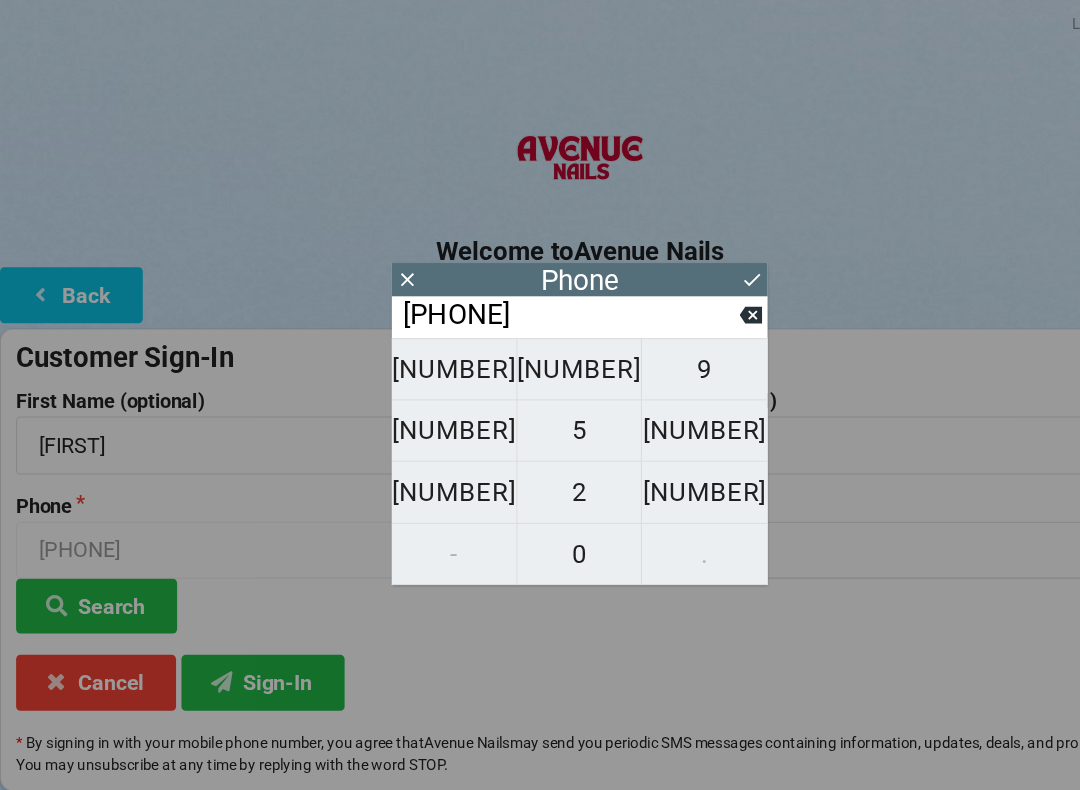 click on "[NUMBER]" at bounding box center (423, 344) 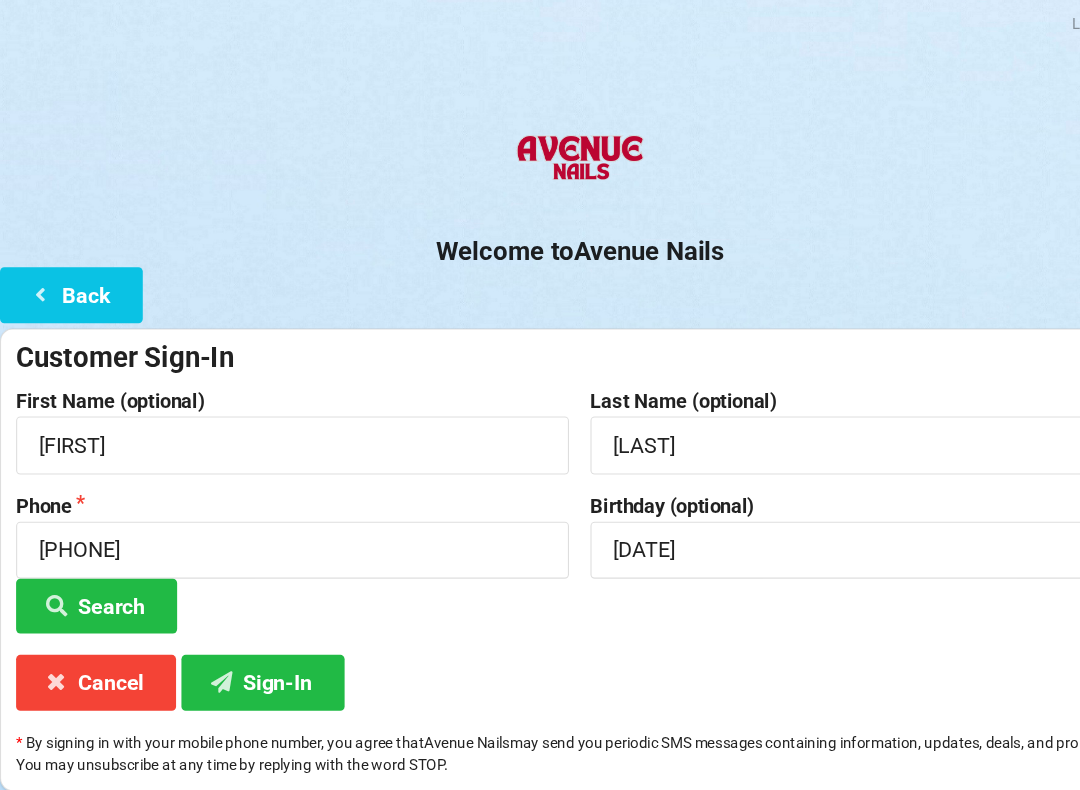 click on "Sign-In" at bounding box center (90, 564) 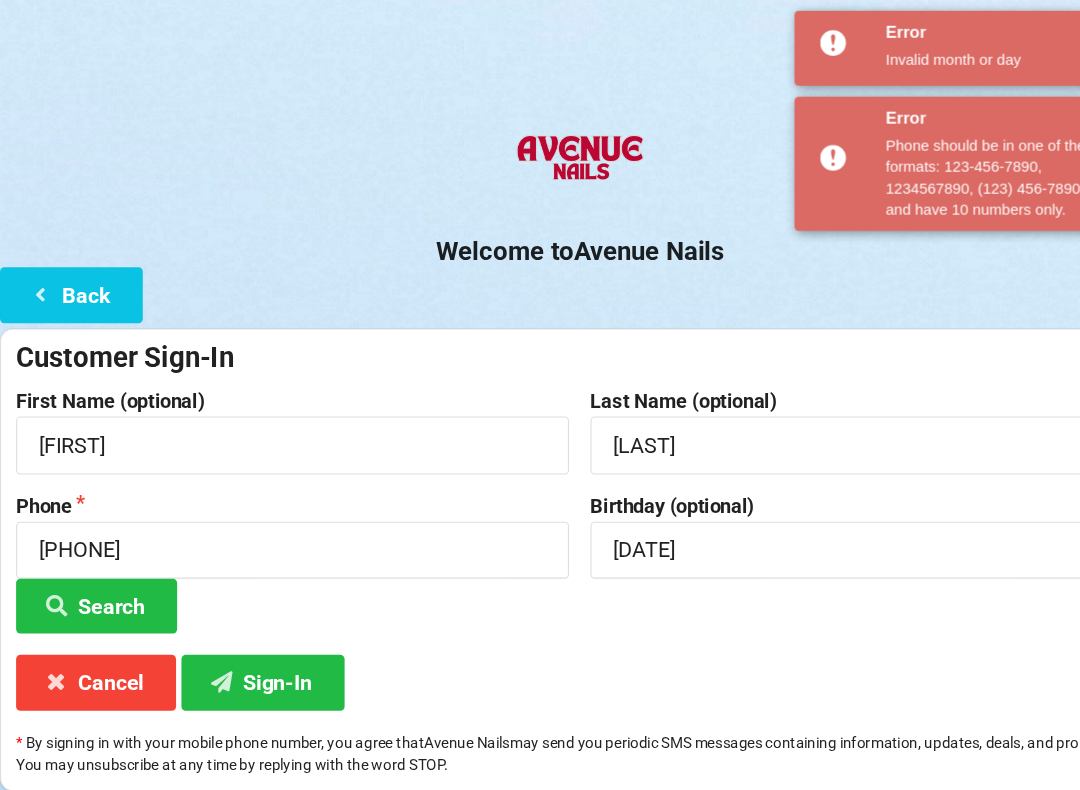 click on "Sign-In" at bounding box center (90, 564) 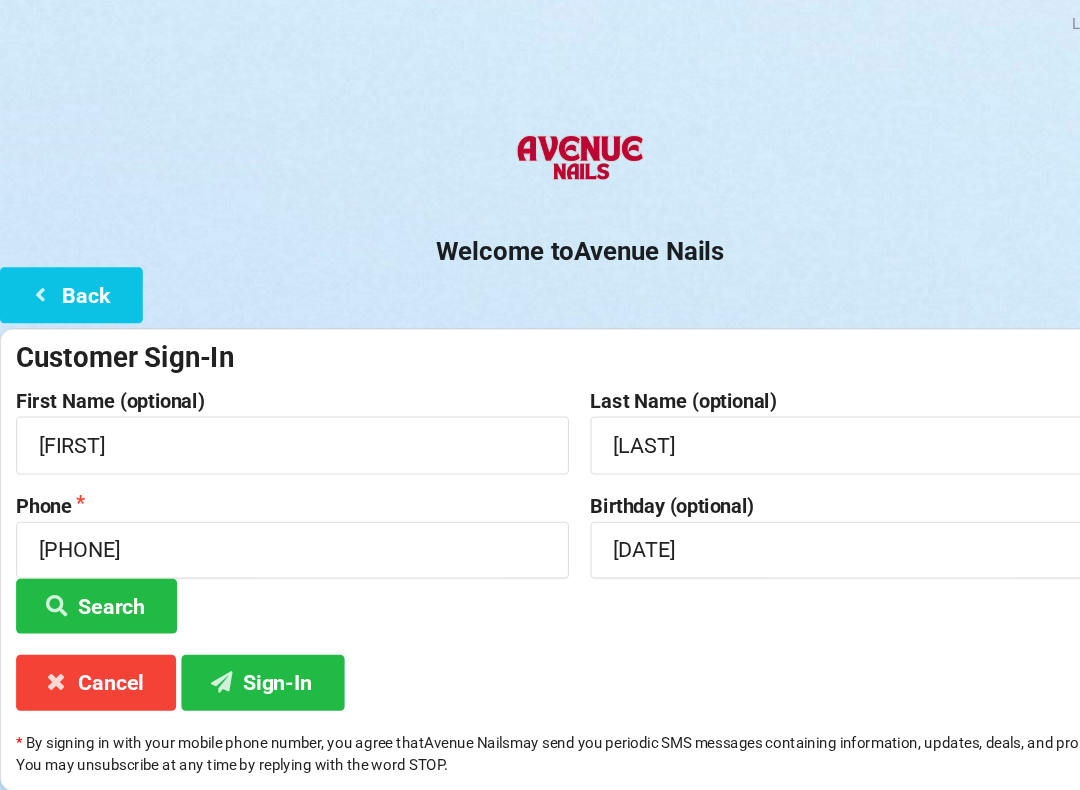 click on "Cancel" at bounding box center (89, 635) 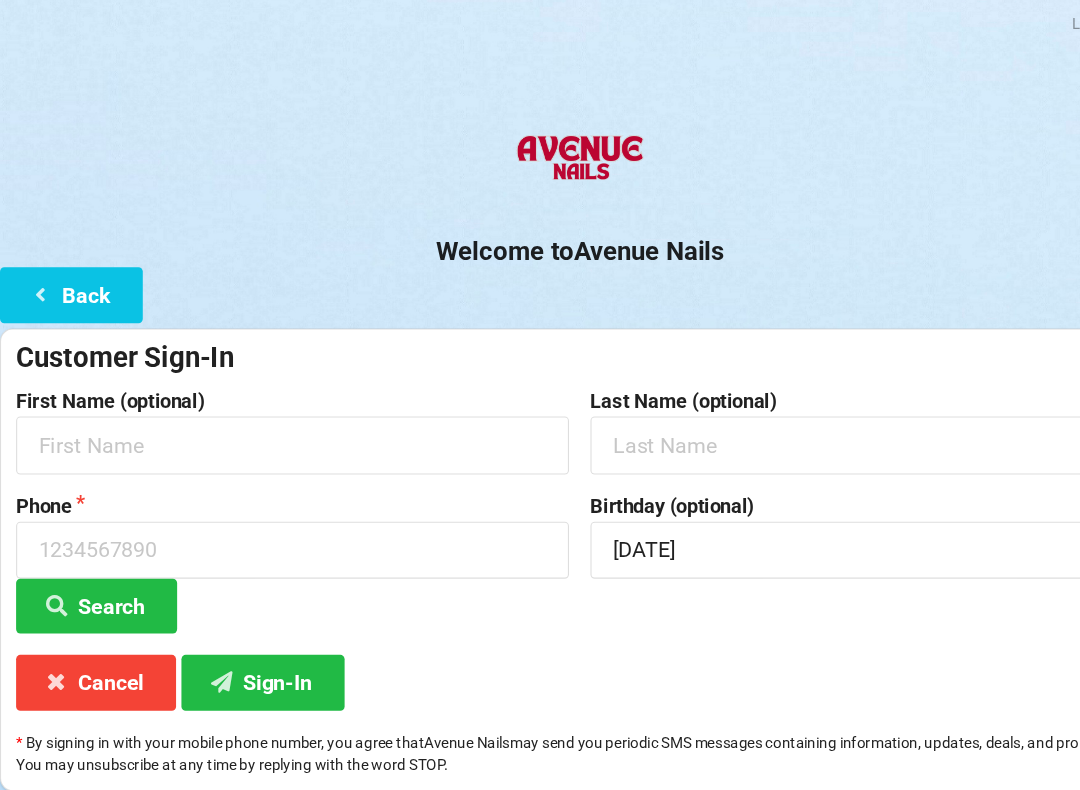 click on "Cancel" at bounding box center (89, 635) 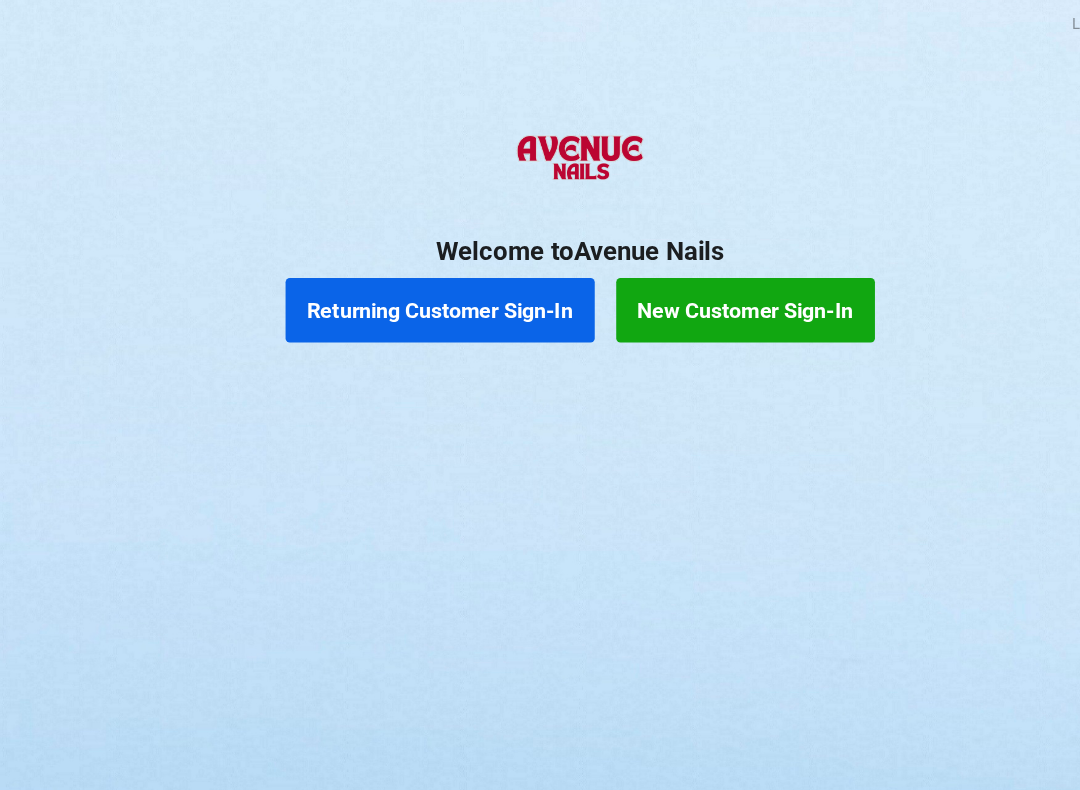 click on "Returning Customer Sign-In" at bounding box center [410, 289] 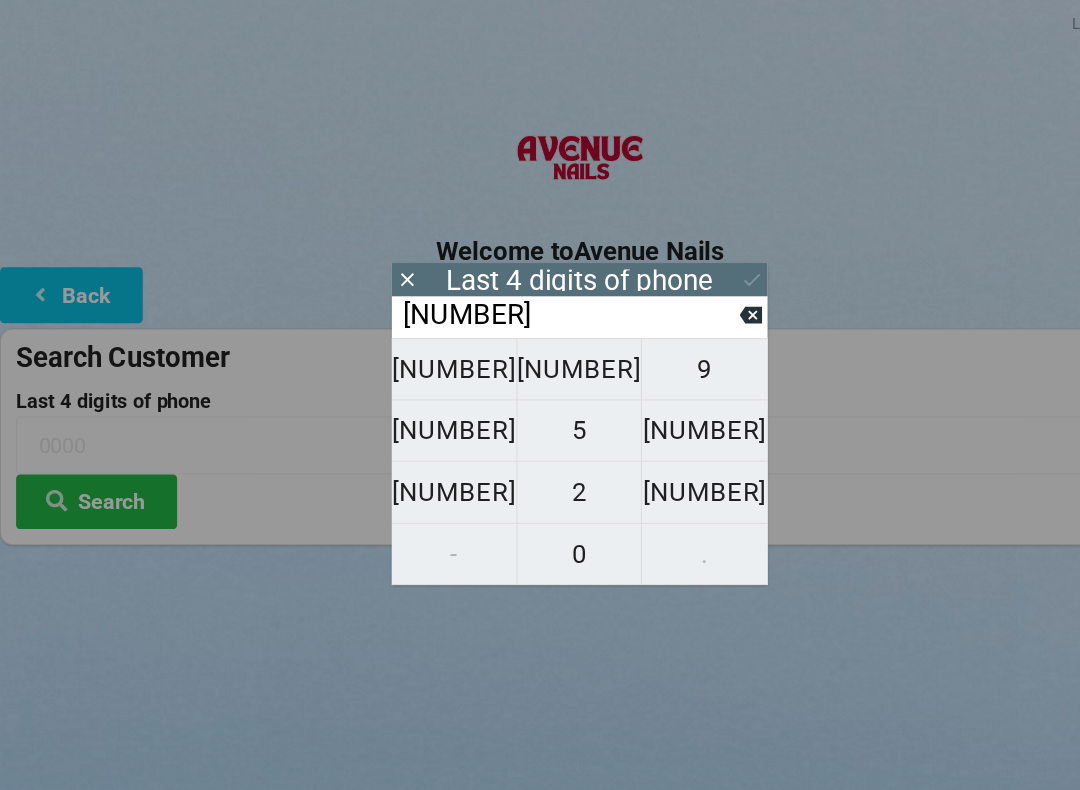 click on "[NUMBER]" at bounding box center (423, 344) 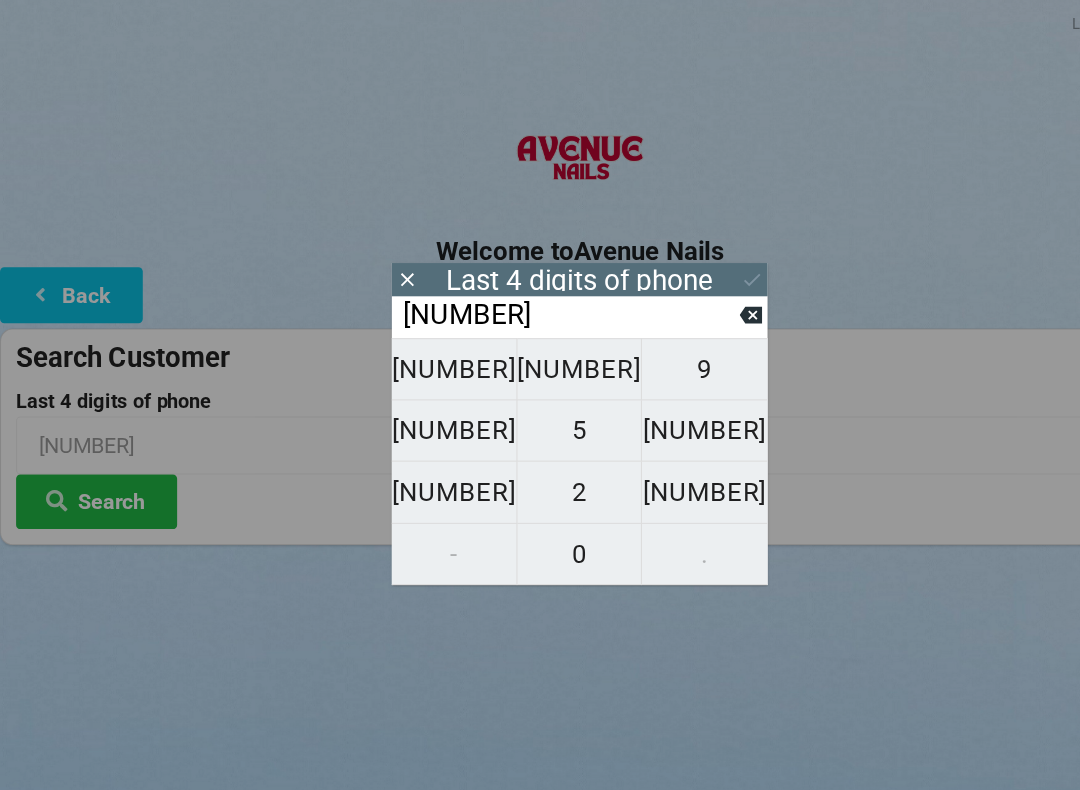 click on "[NUMBER]" at bounding box center [423, 344] 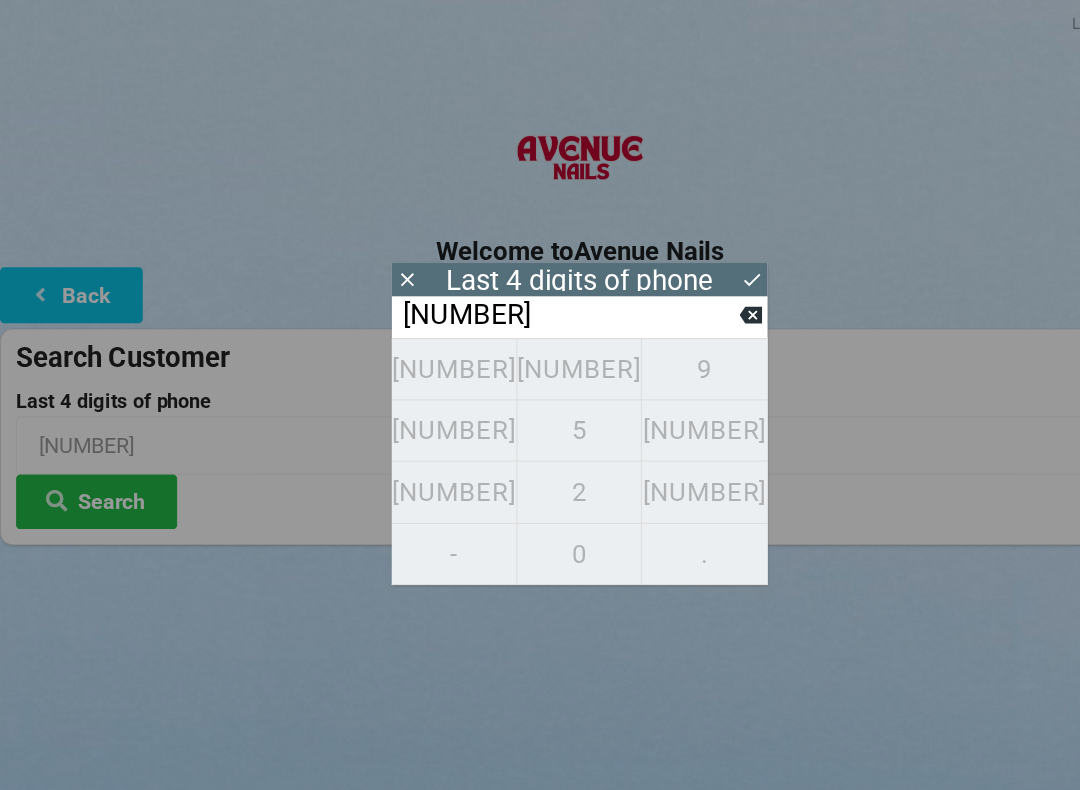 click at bounding box center (379, 260) 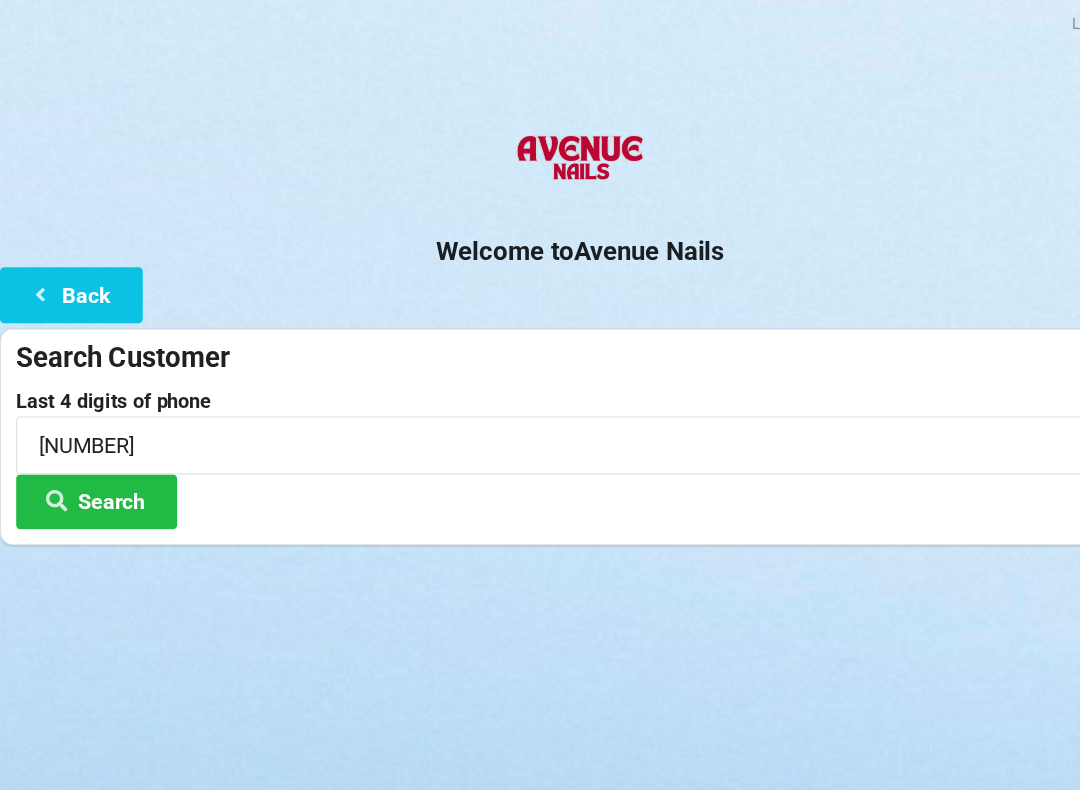 click on "Search" at bounding box center (90, 467) 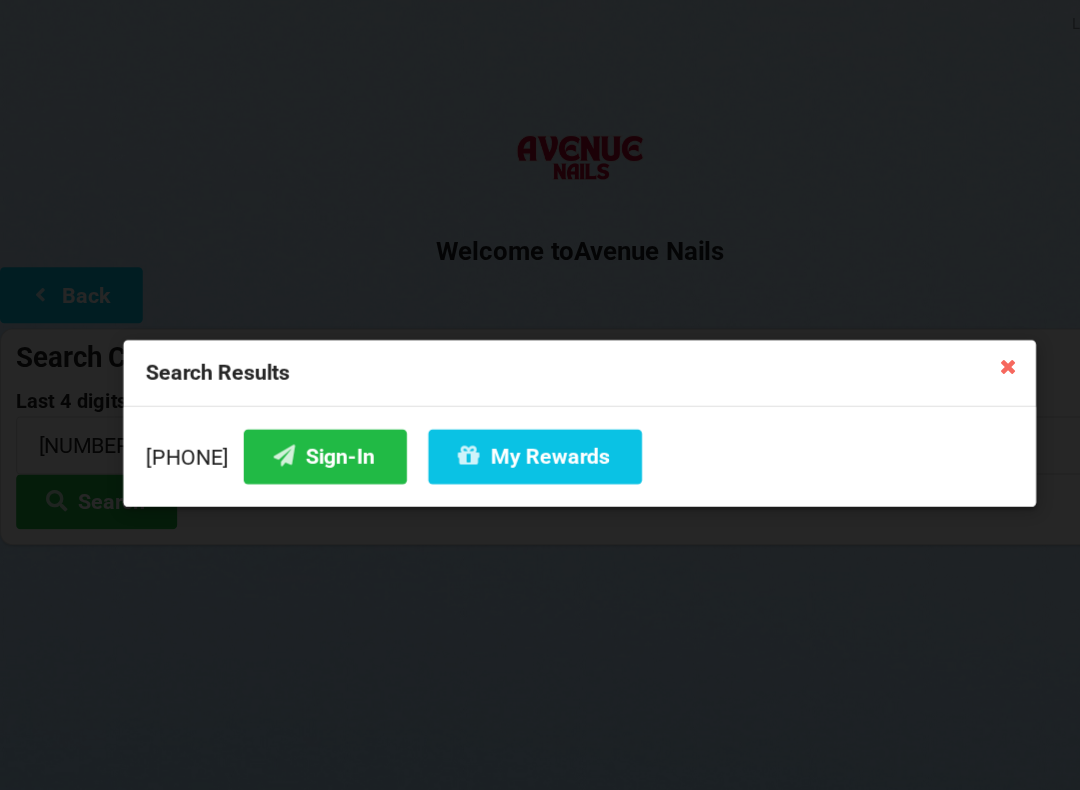 click at bounding box center (939, 340) 